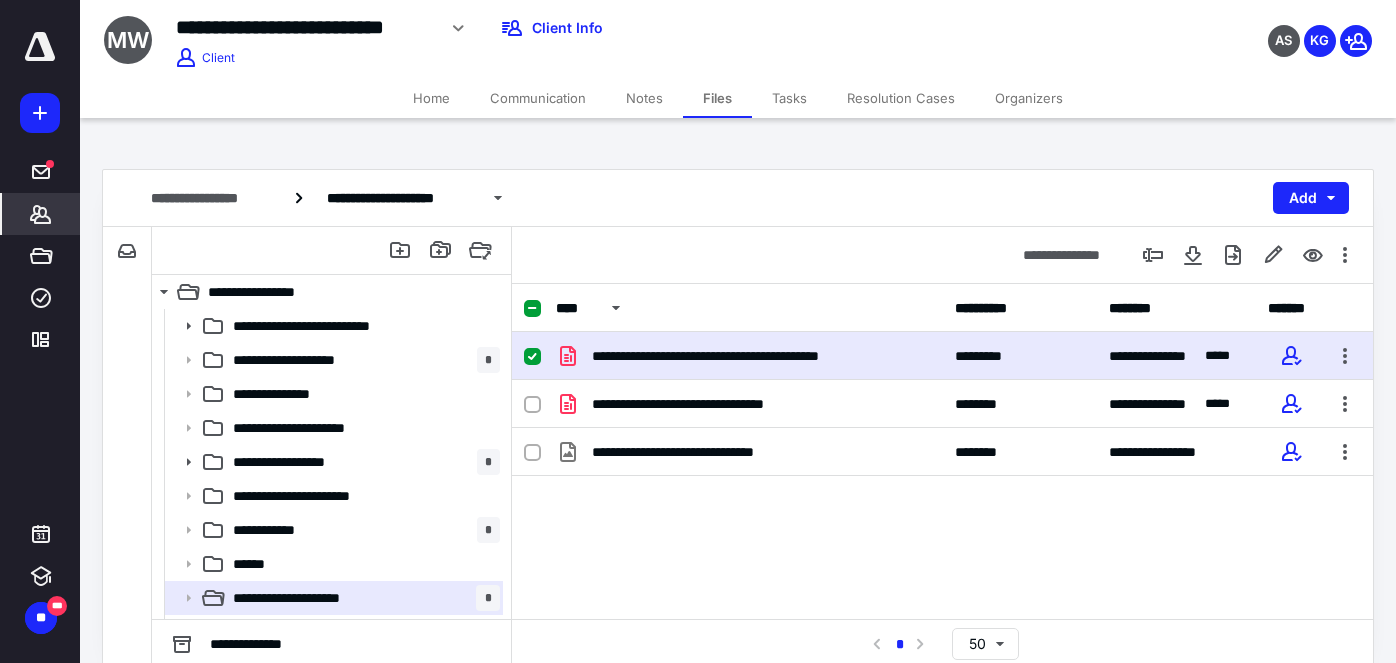 scroll, scrollTop: 0, scrollLeft: 0, axis: both 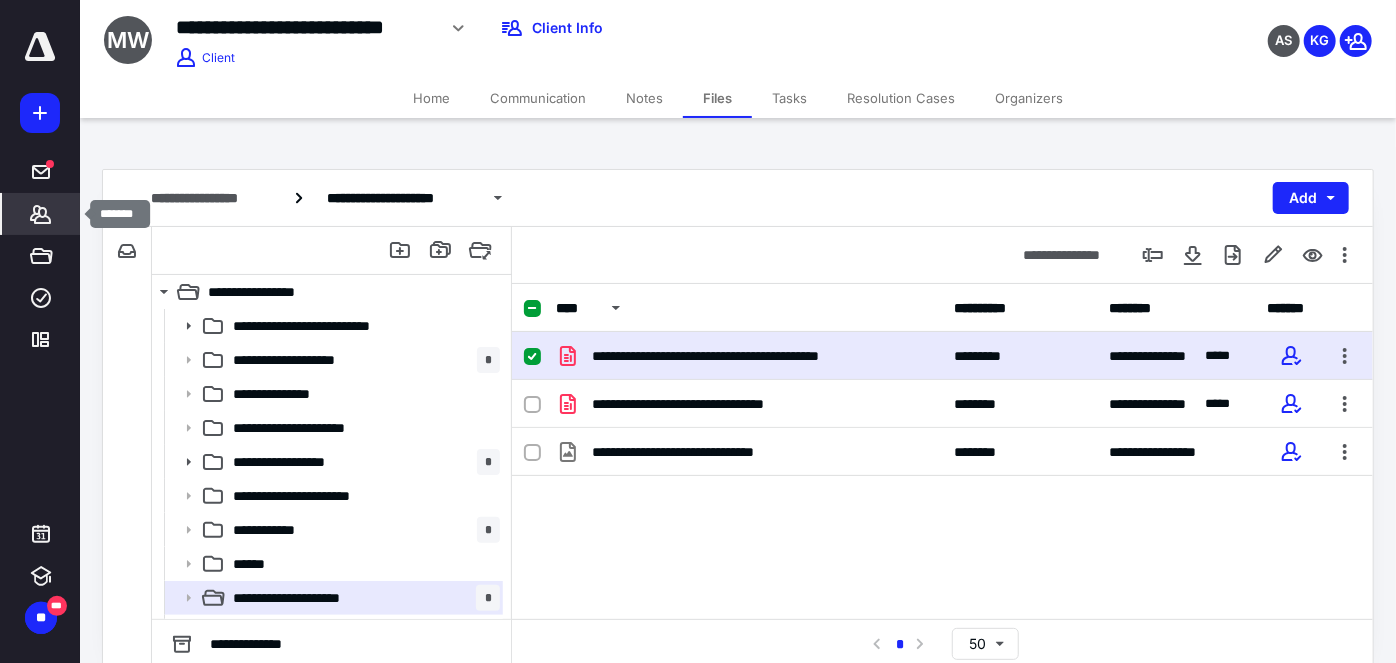 click 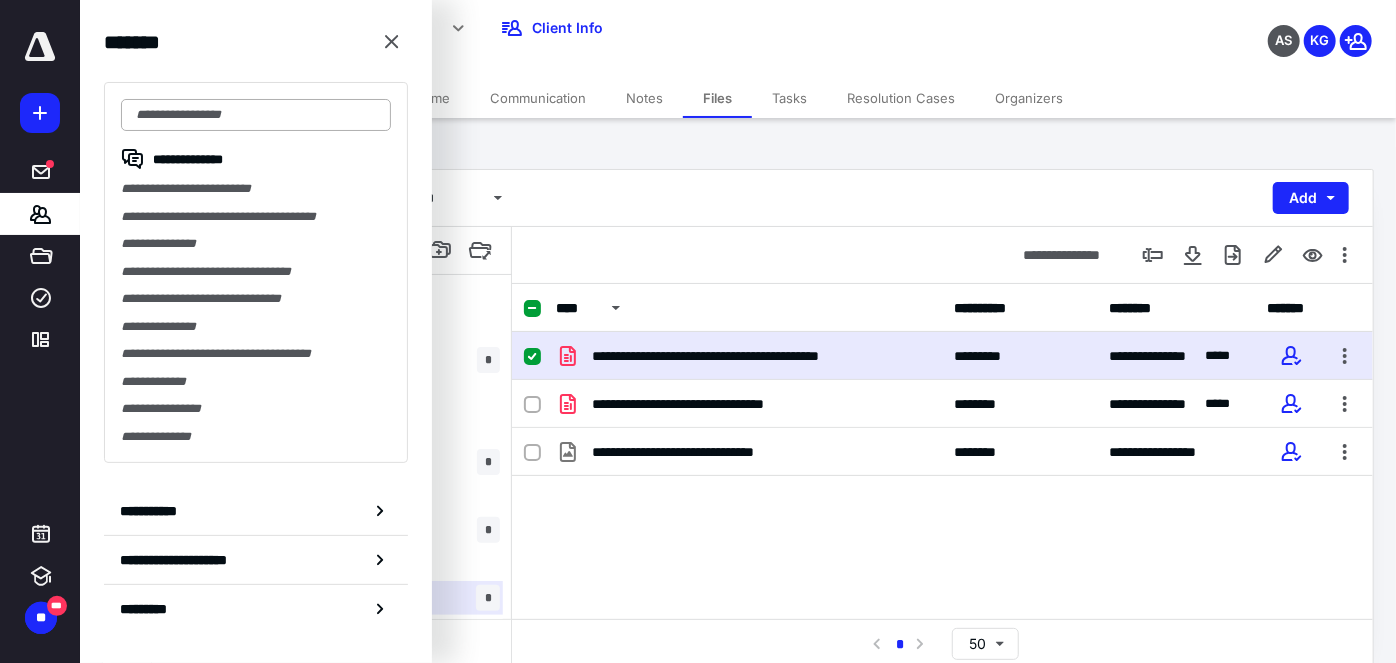 click at bounding box center [256, 115] 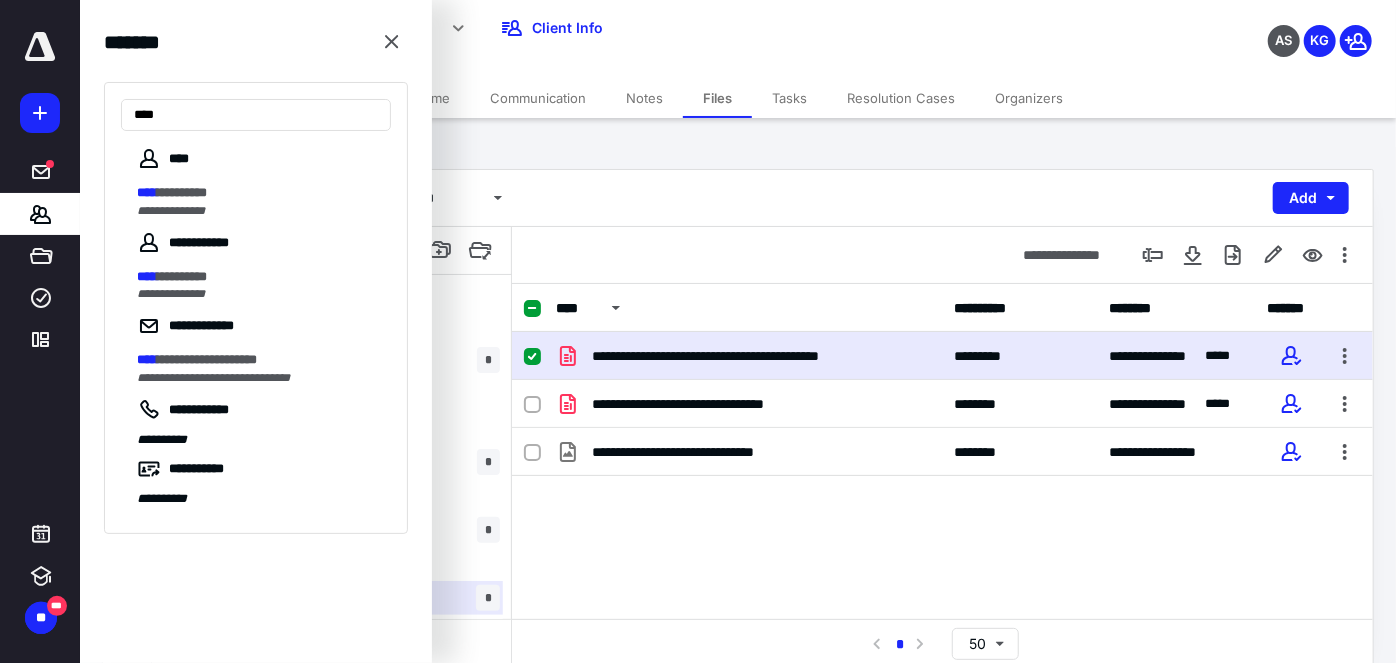 type on "****" 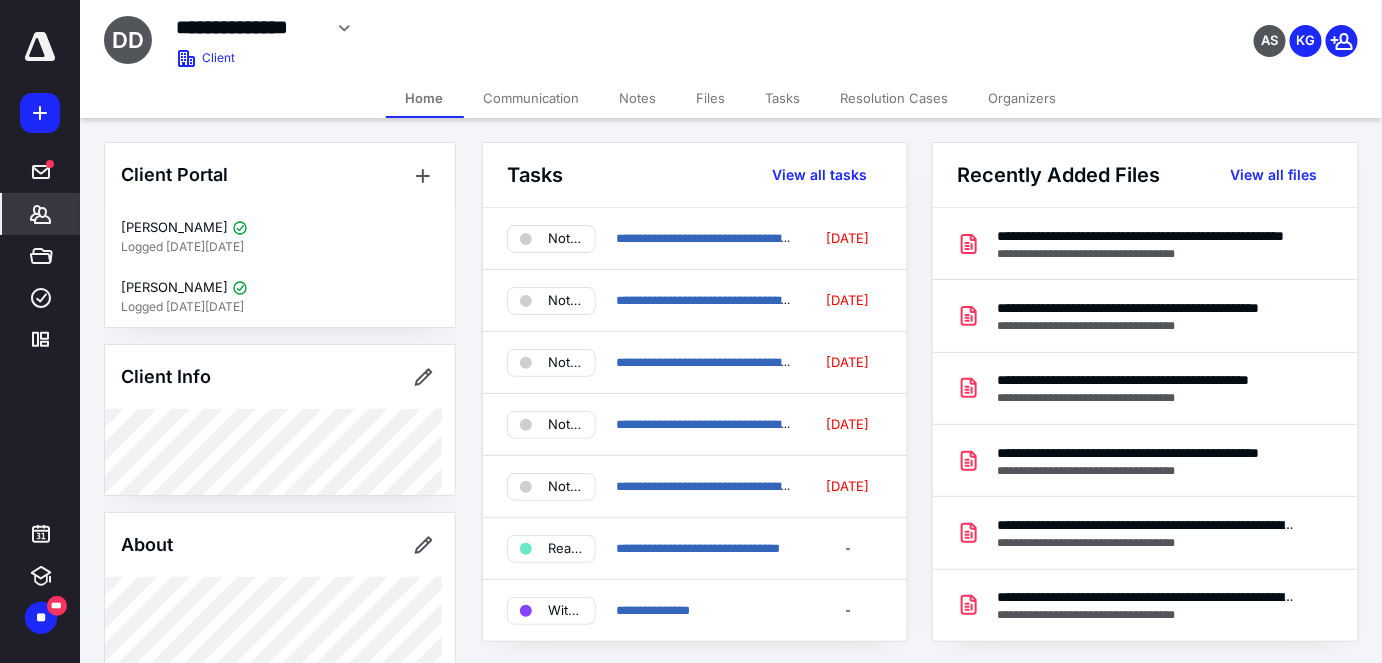 click on "Files" at bounding box center [711, 98] 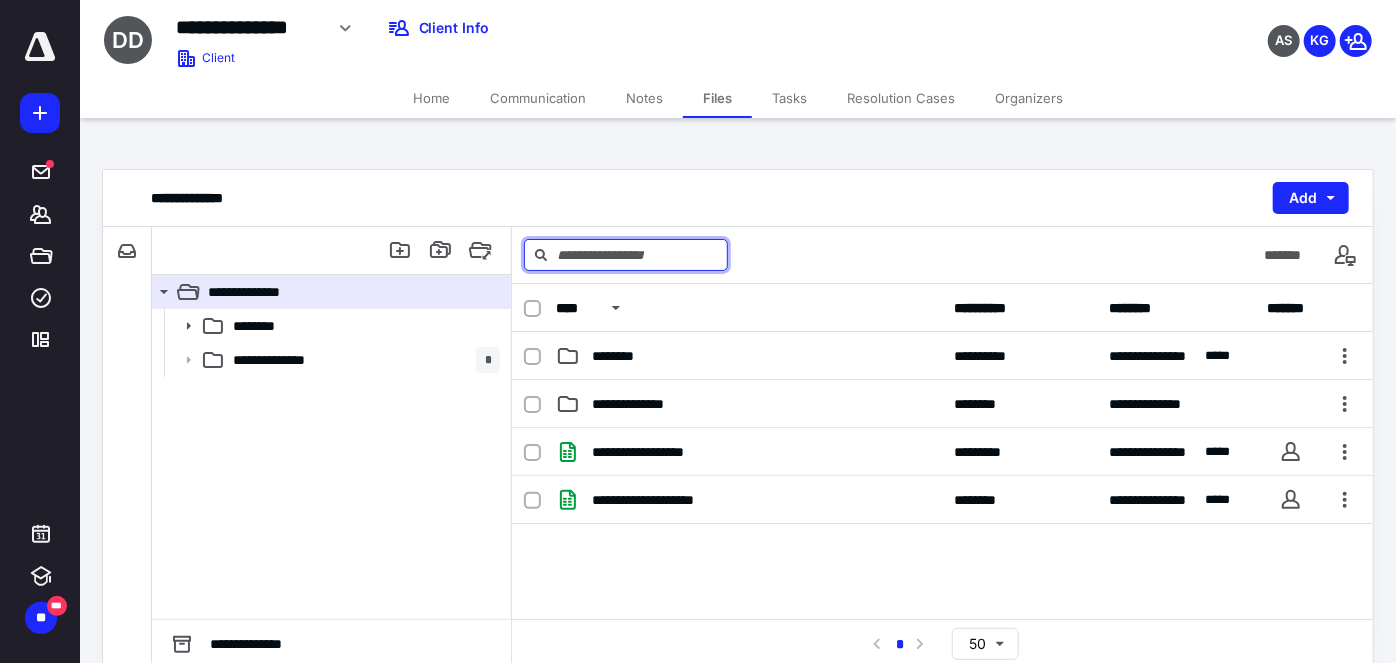 click at bounding box center (626, 255) 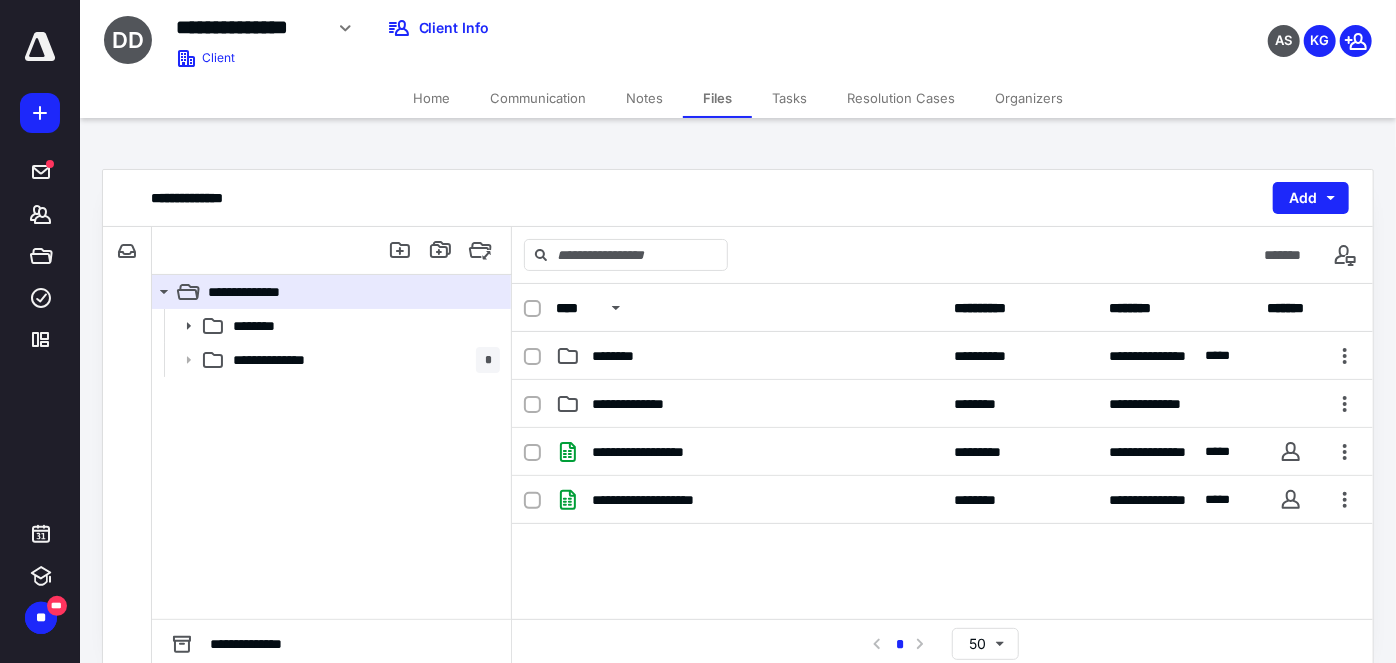 click on "*******" at bounding box center [942, 255] 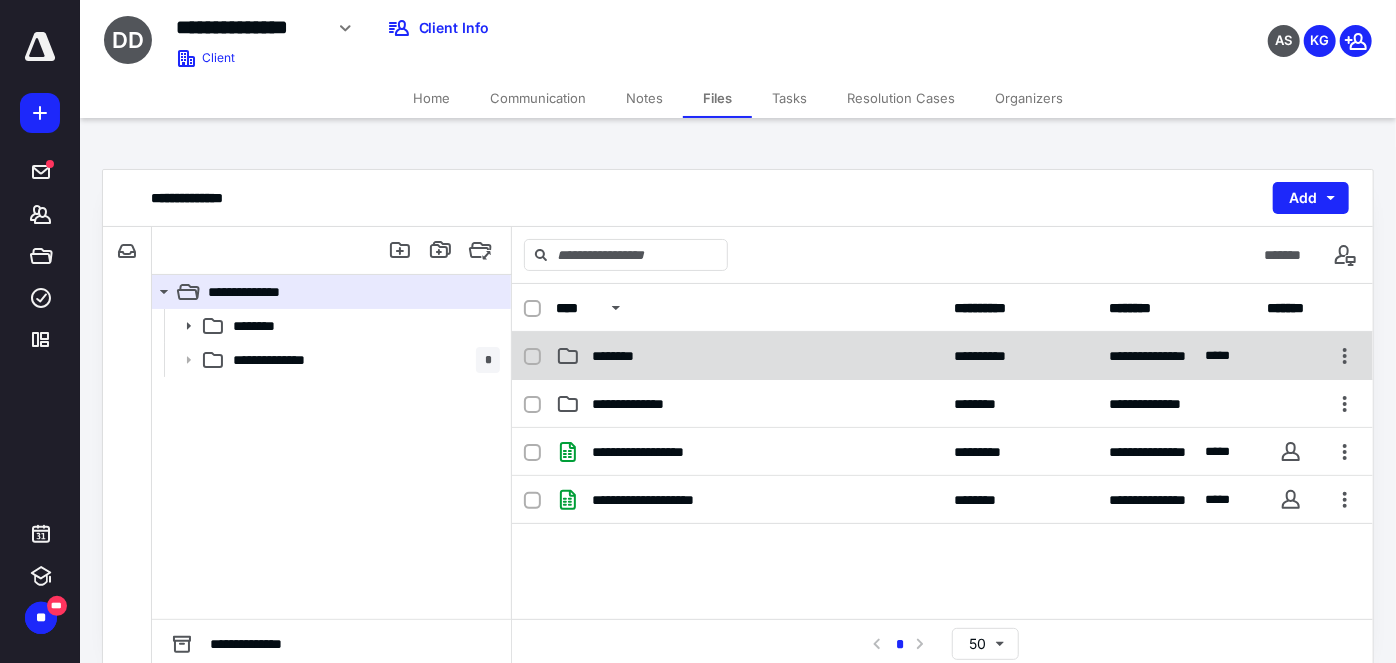 click on "********" at bounding box center (749, 356) 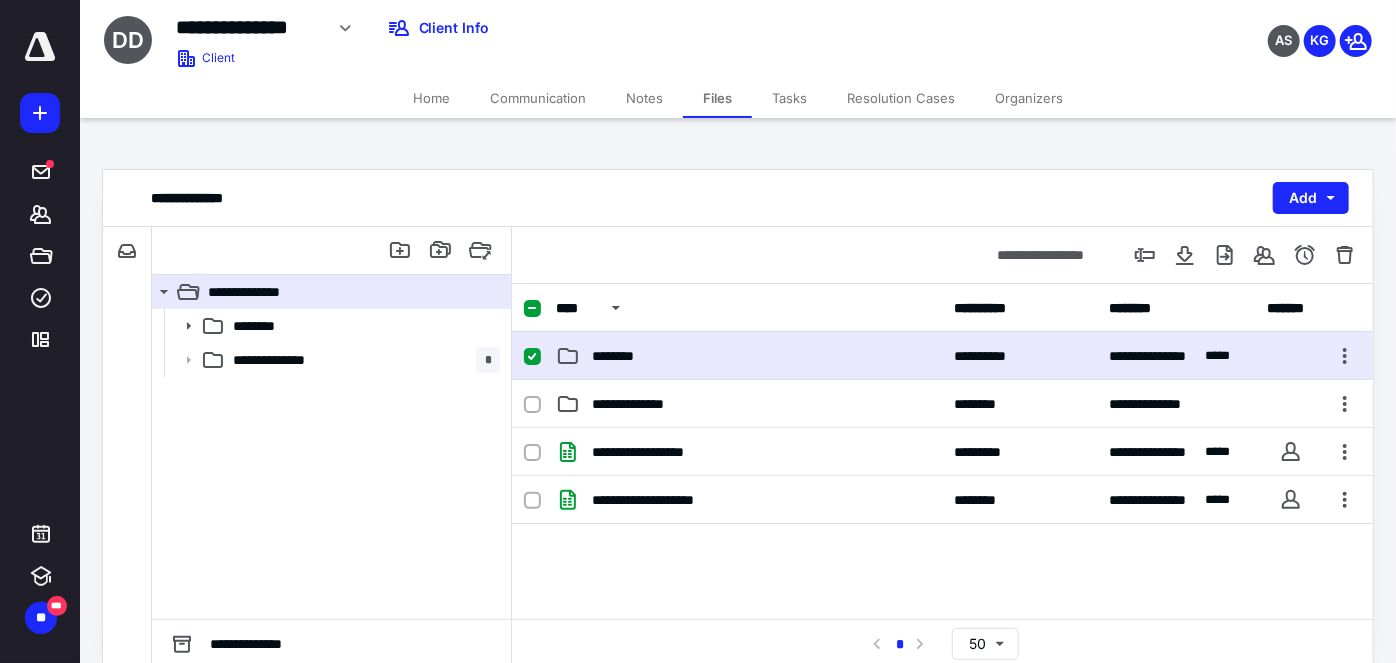 click on "********" at bounding box center [749, 356] 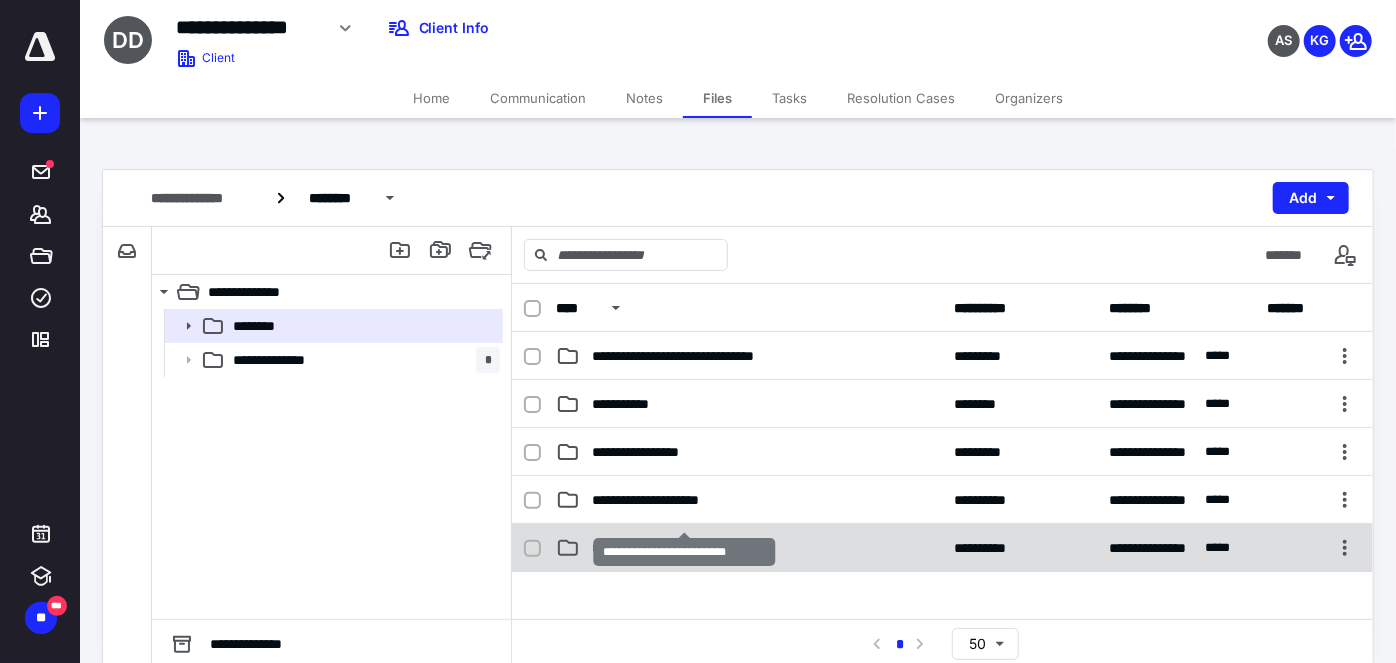 click on "**********" at bounding box center [685, 548] 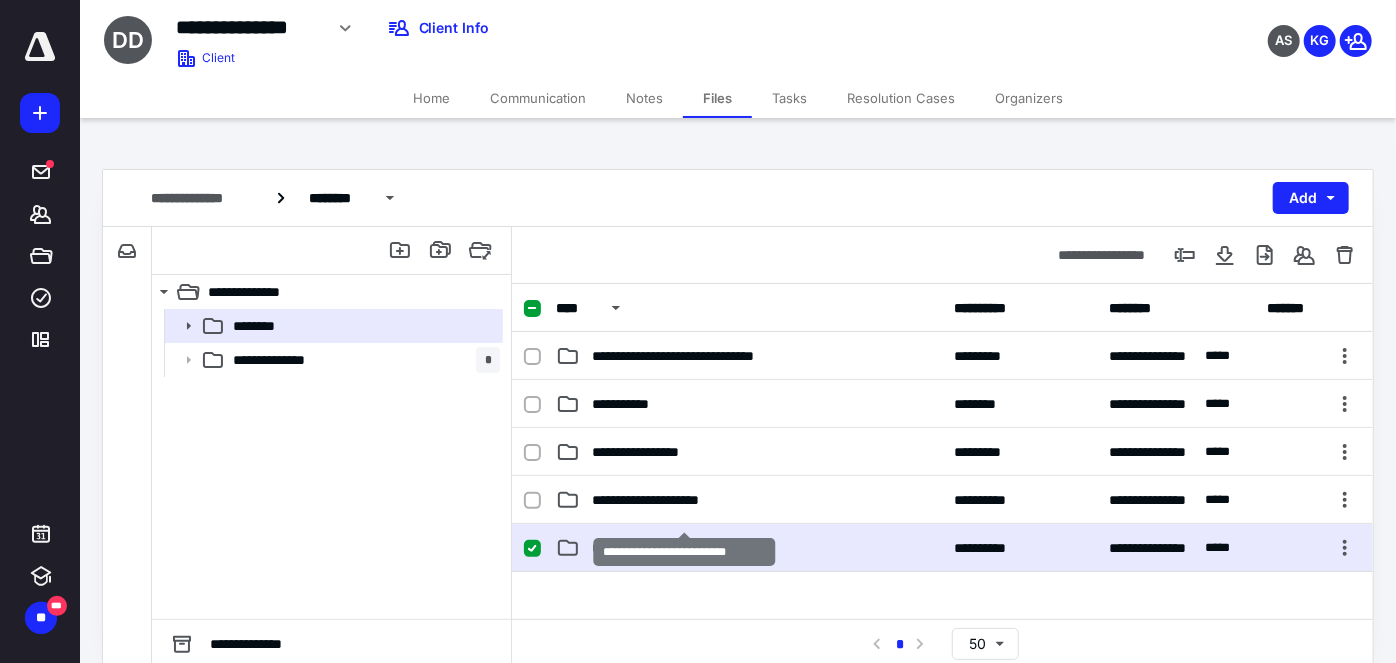 click on "**********" at bounding box center (685, 548) 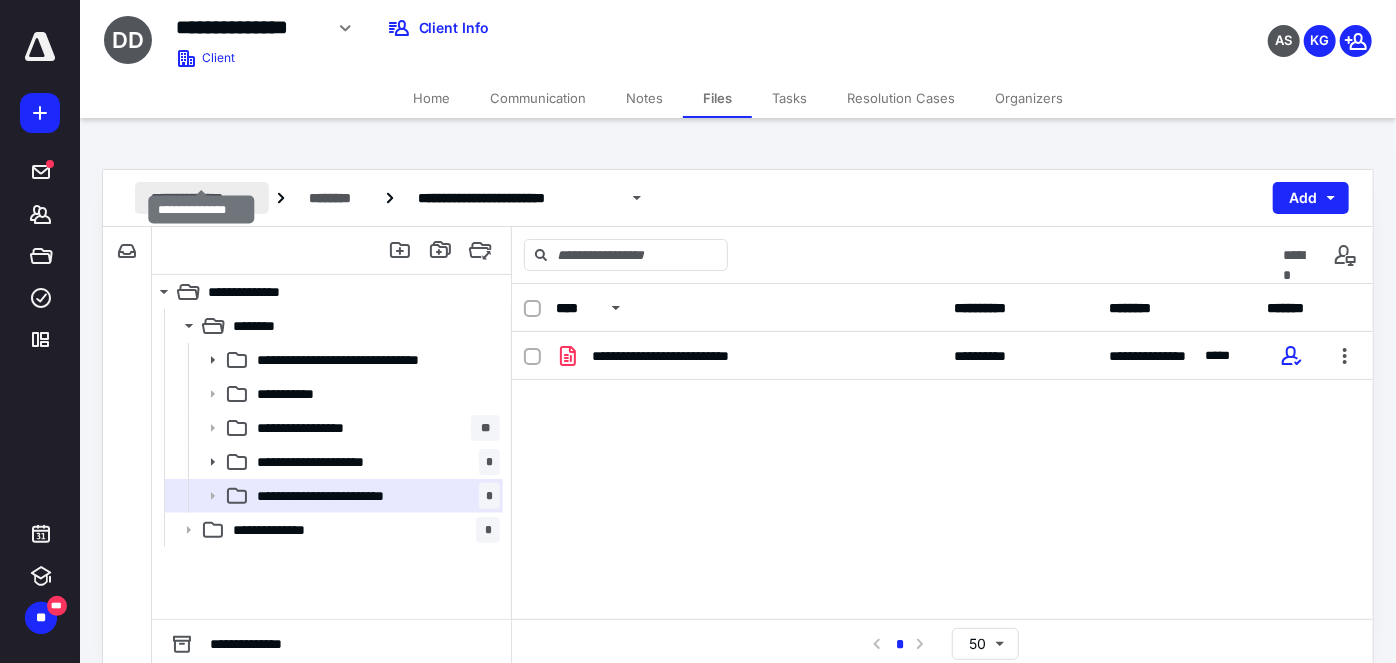 click on "**********" at bounding box center [202, 198] 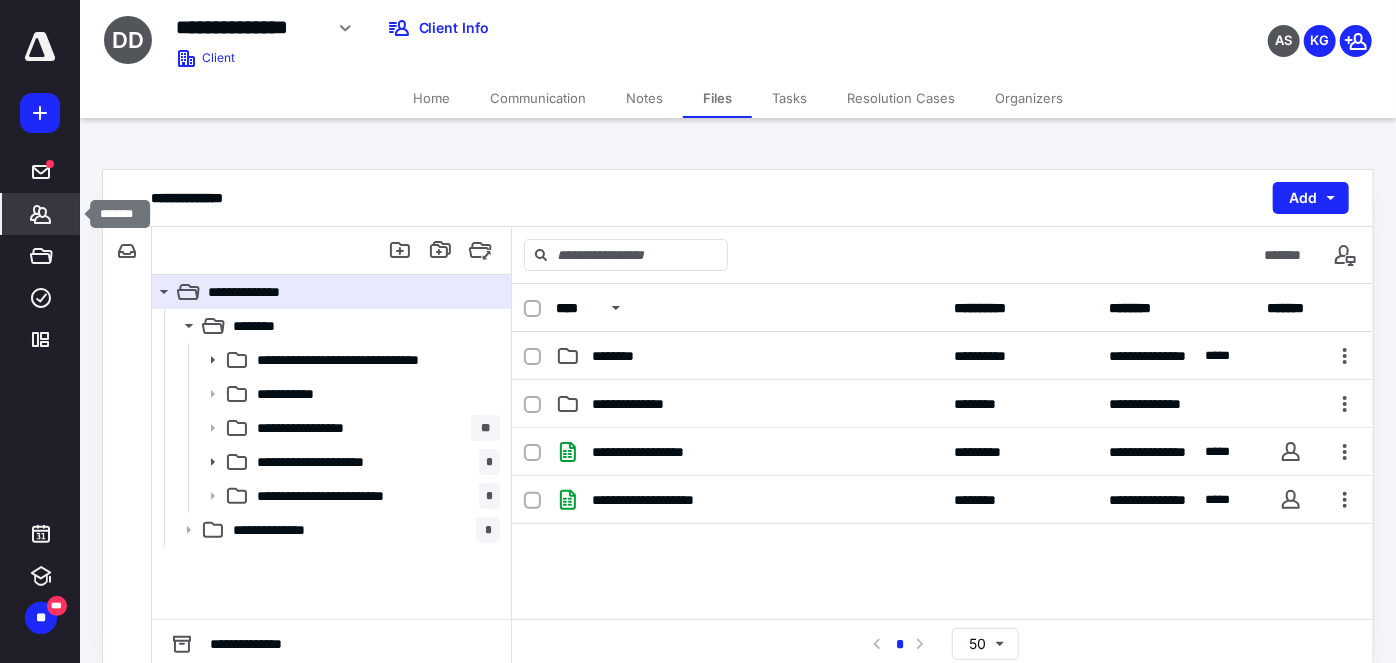 click on "*******" at bounding box center (41, 214) 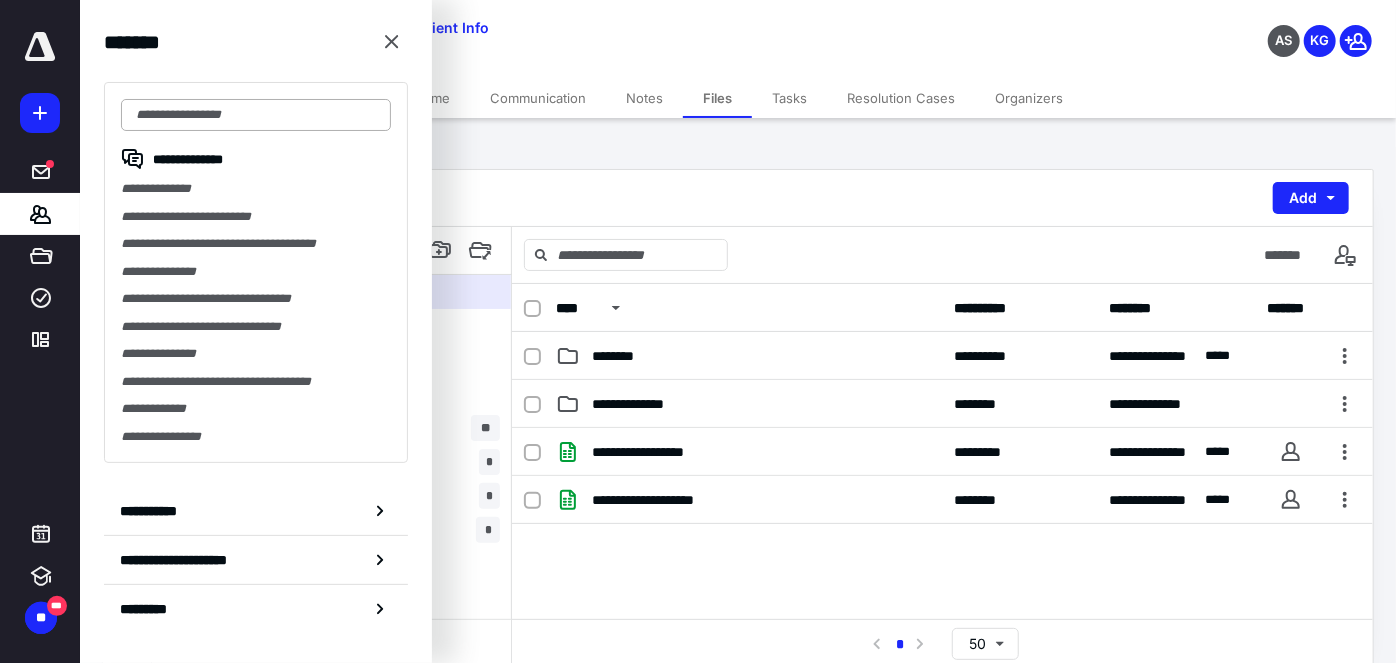 click at bounding box center (256, 115) 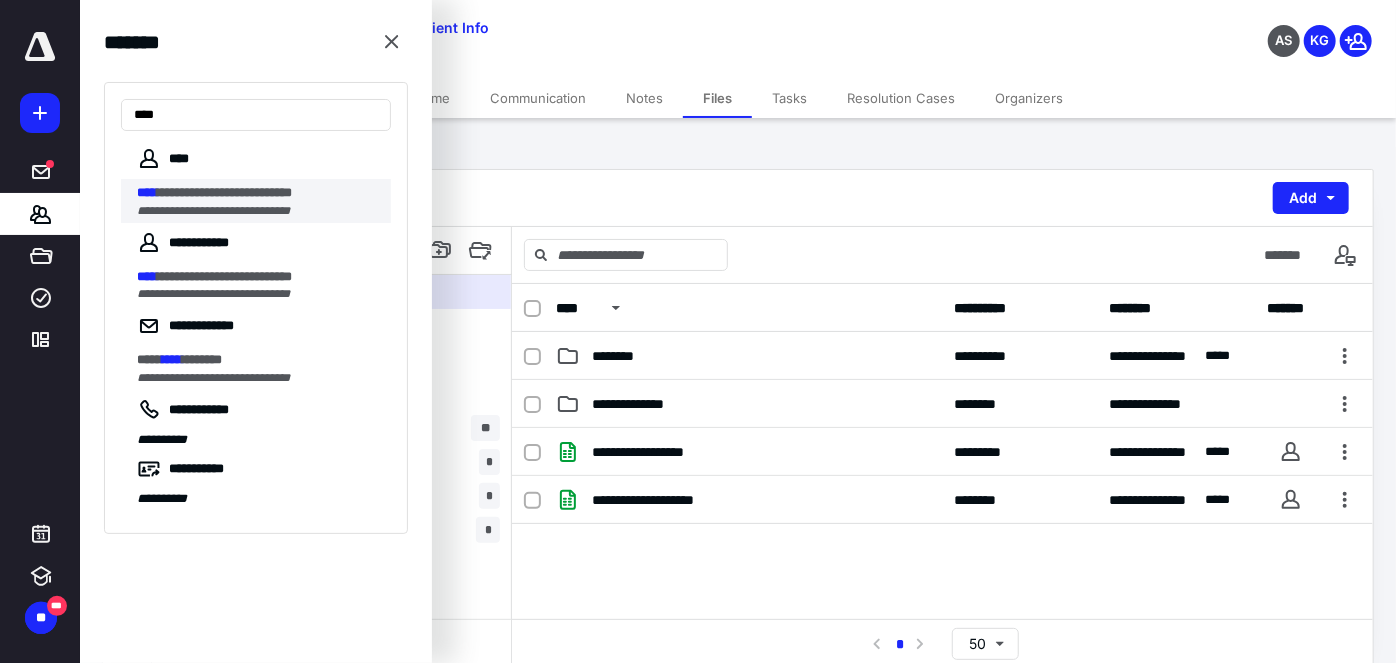 type on "****" 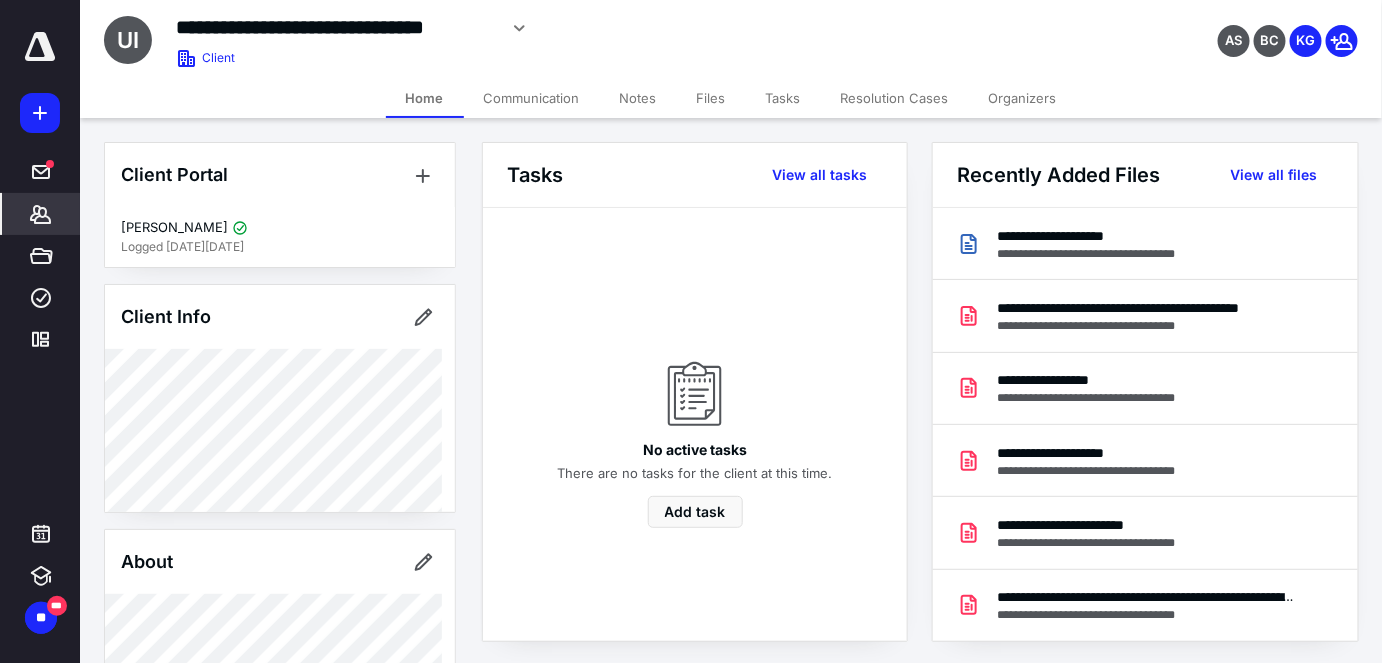 click on "Files" at bounding box center [711, 98] 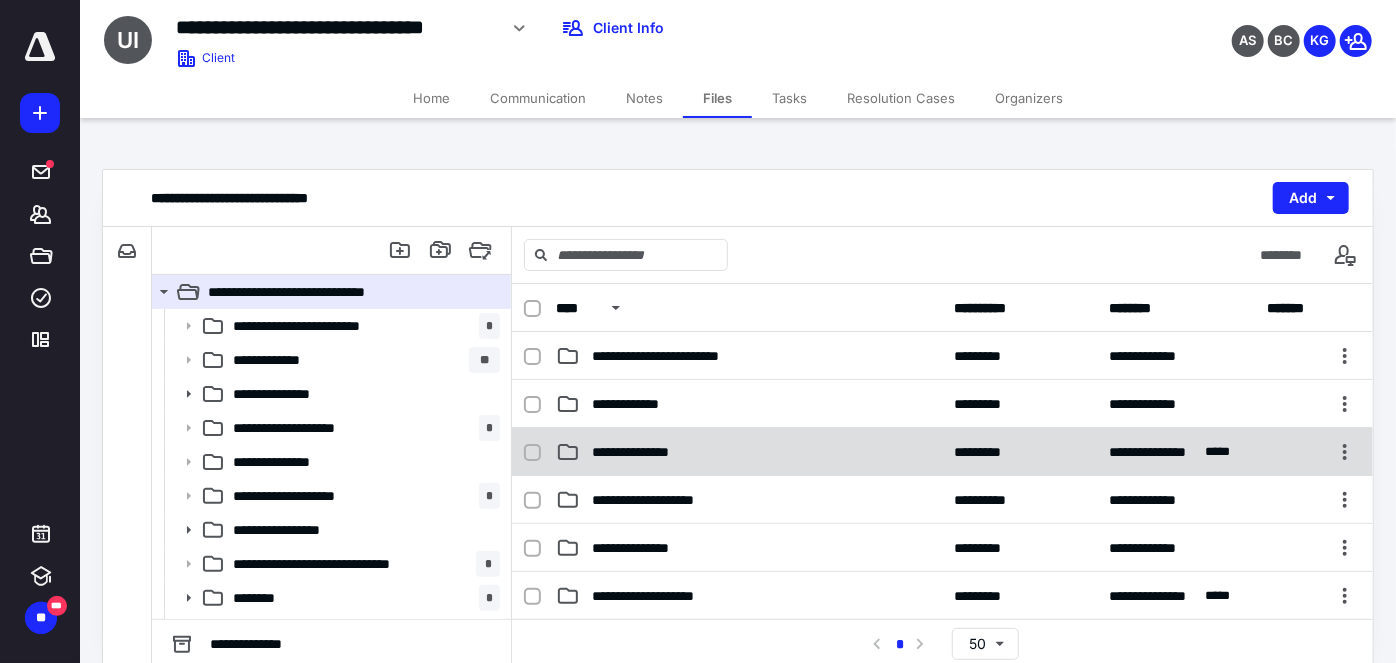 click on "**********" at bounding box center (942, 452) 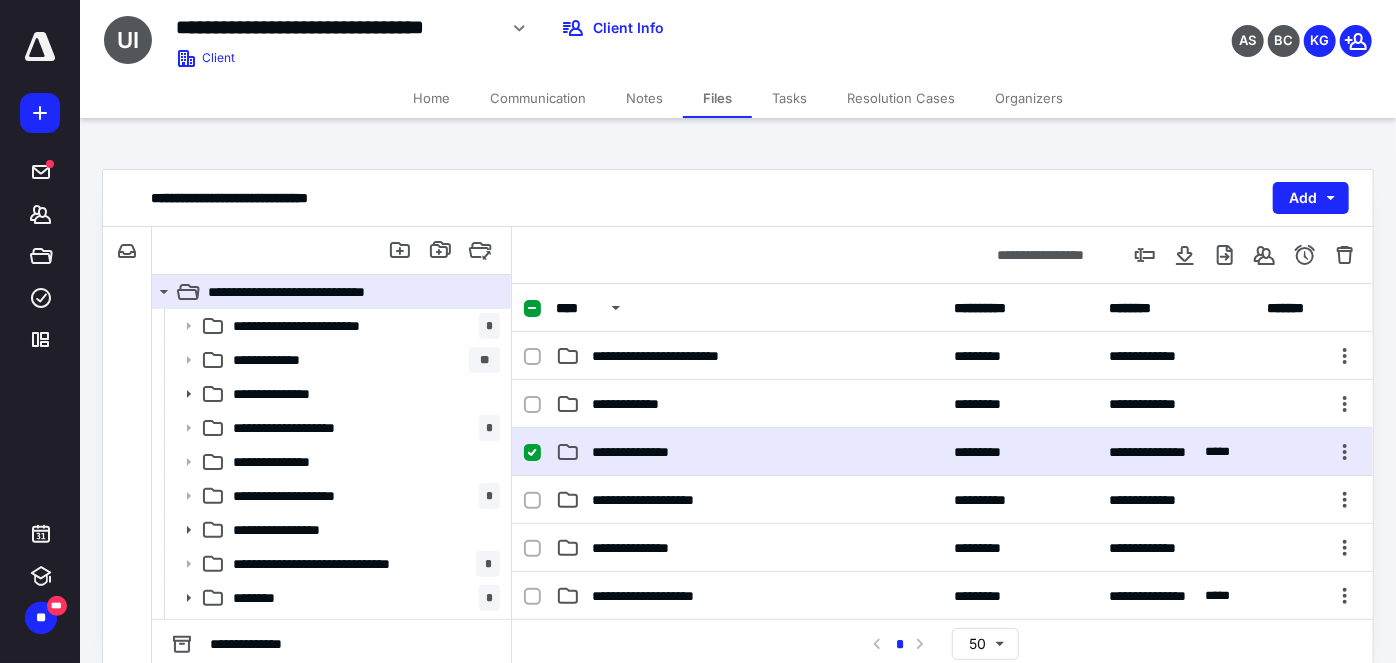 click on "**********" at bounding box center [942, 452] 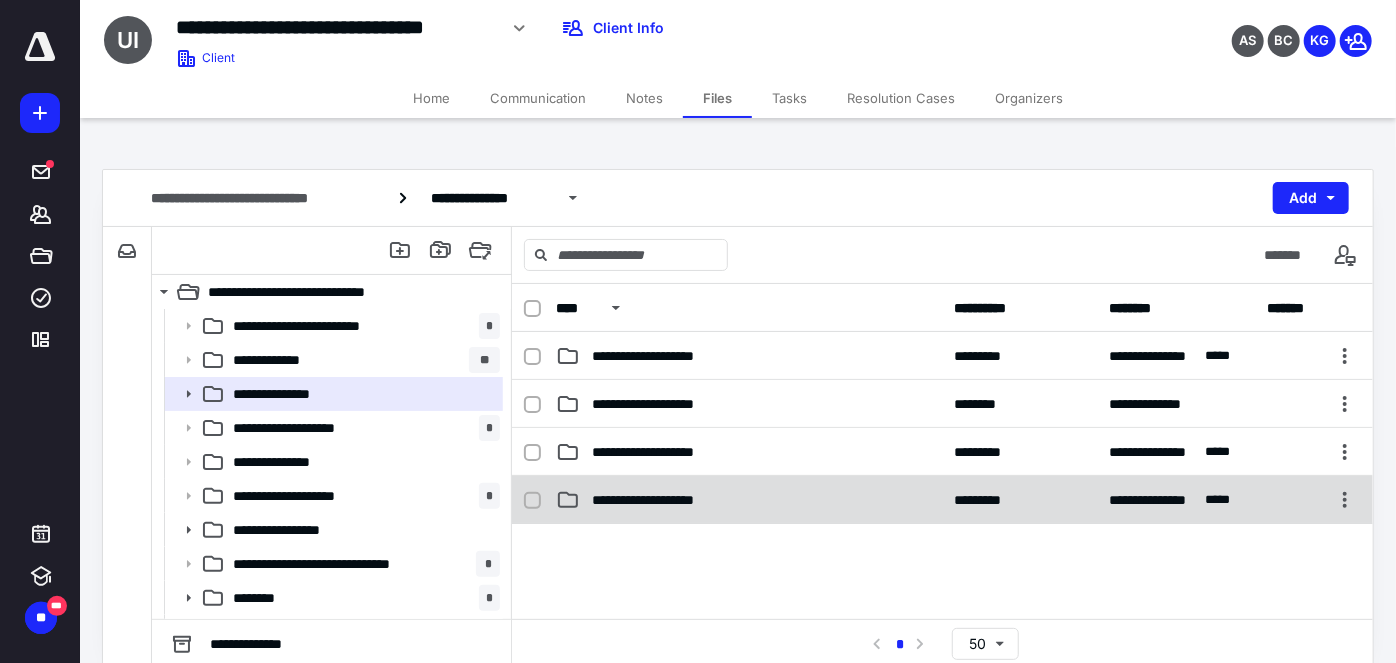 click on "**********" at bounding box center [667, 500] 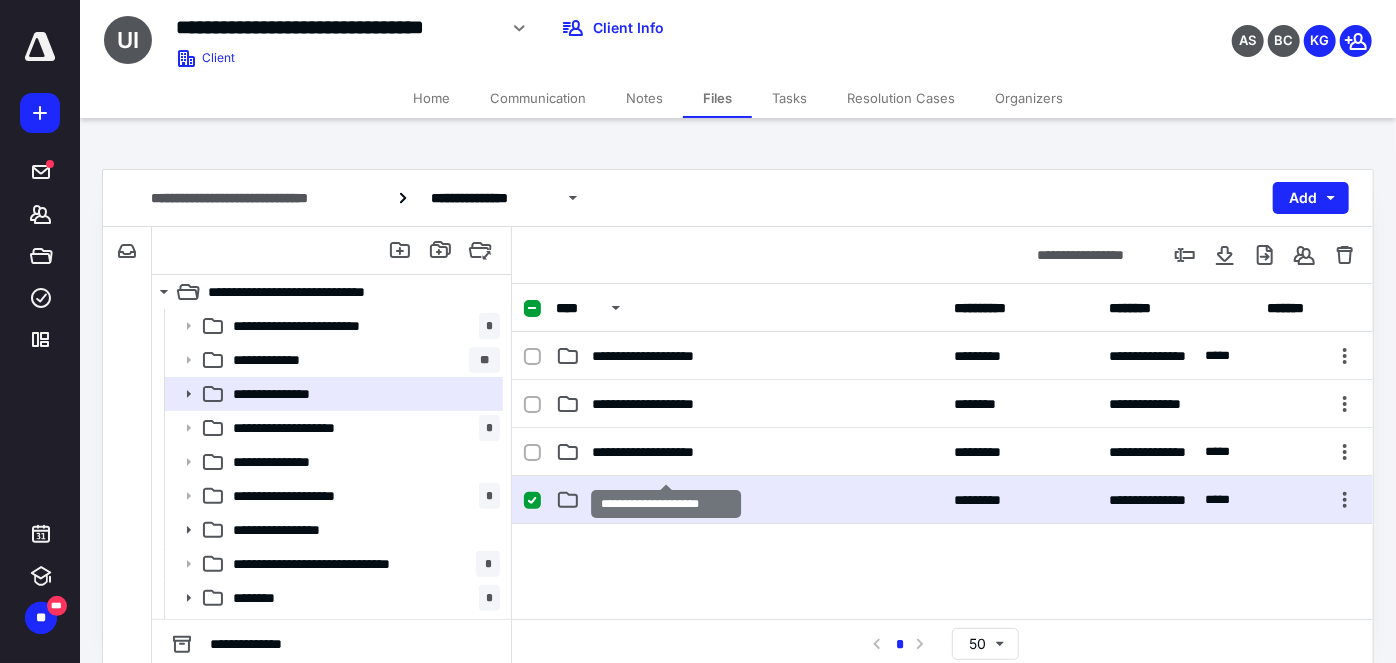 click on "**********" at bounding box center [667, 500] 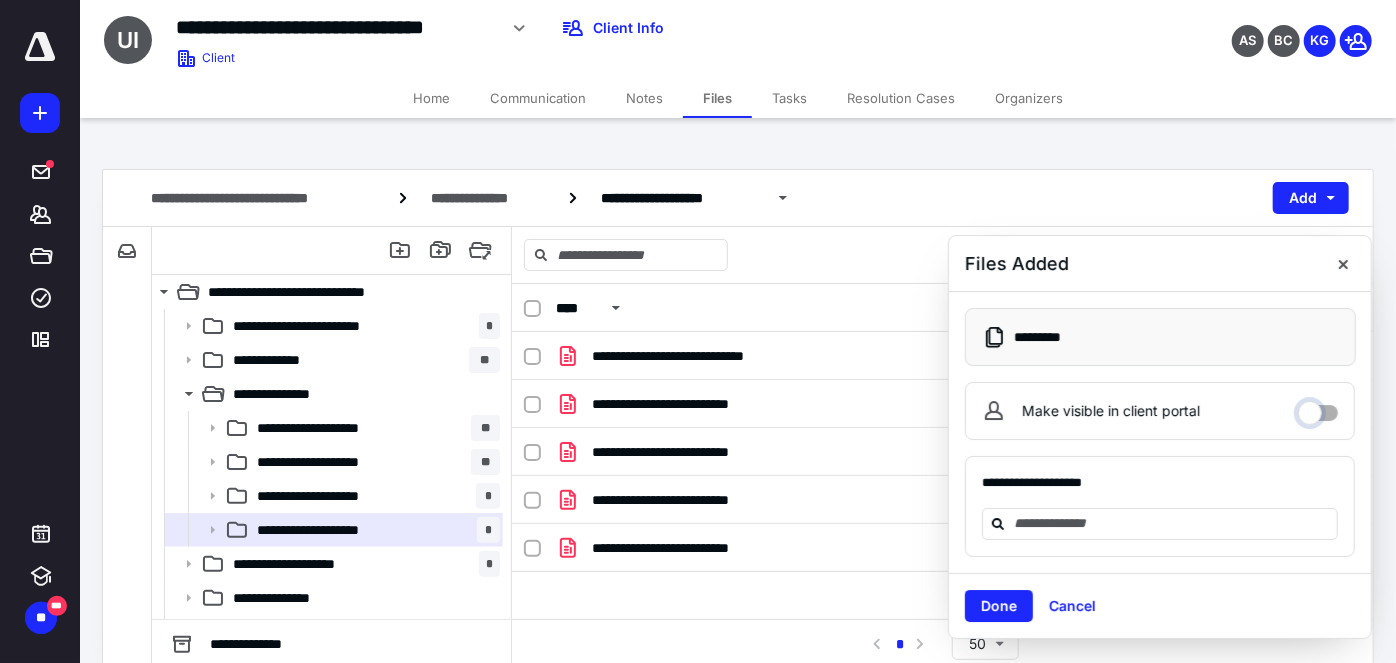 click on "Make visible in client portal" at bounding box center (1318, 408) 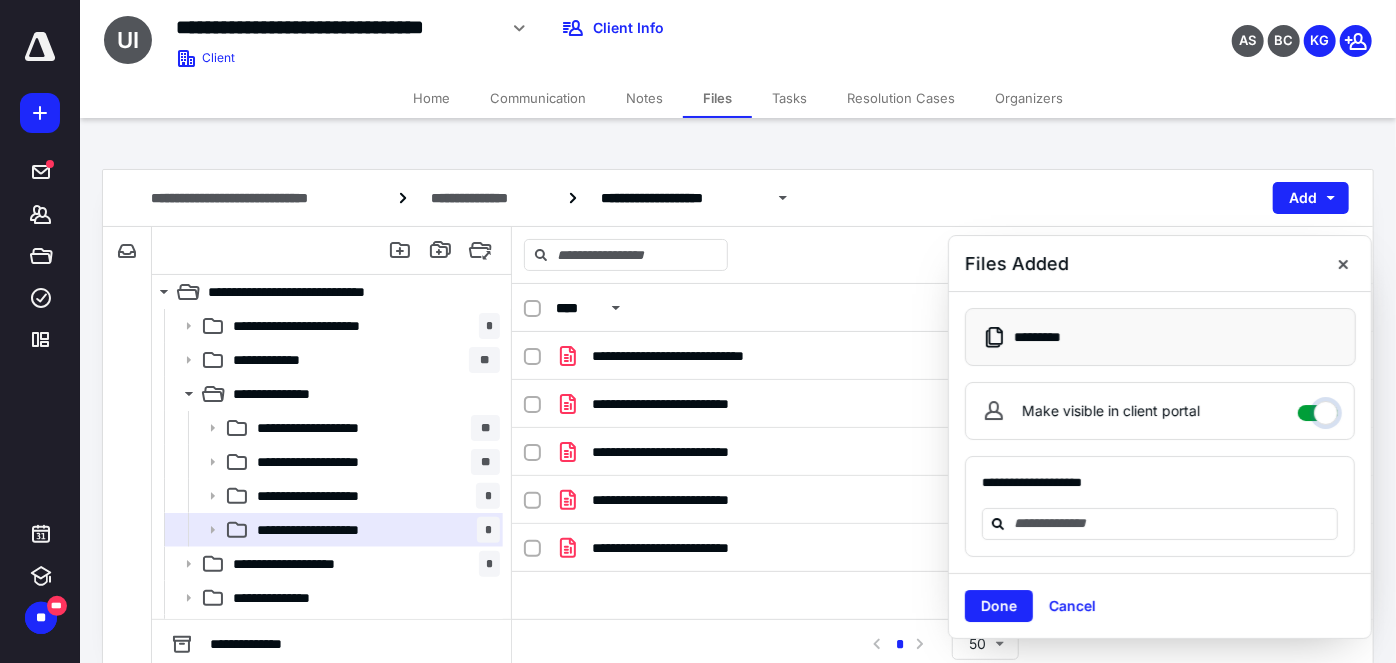 checkbox on "****" 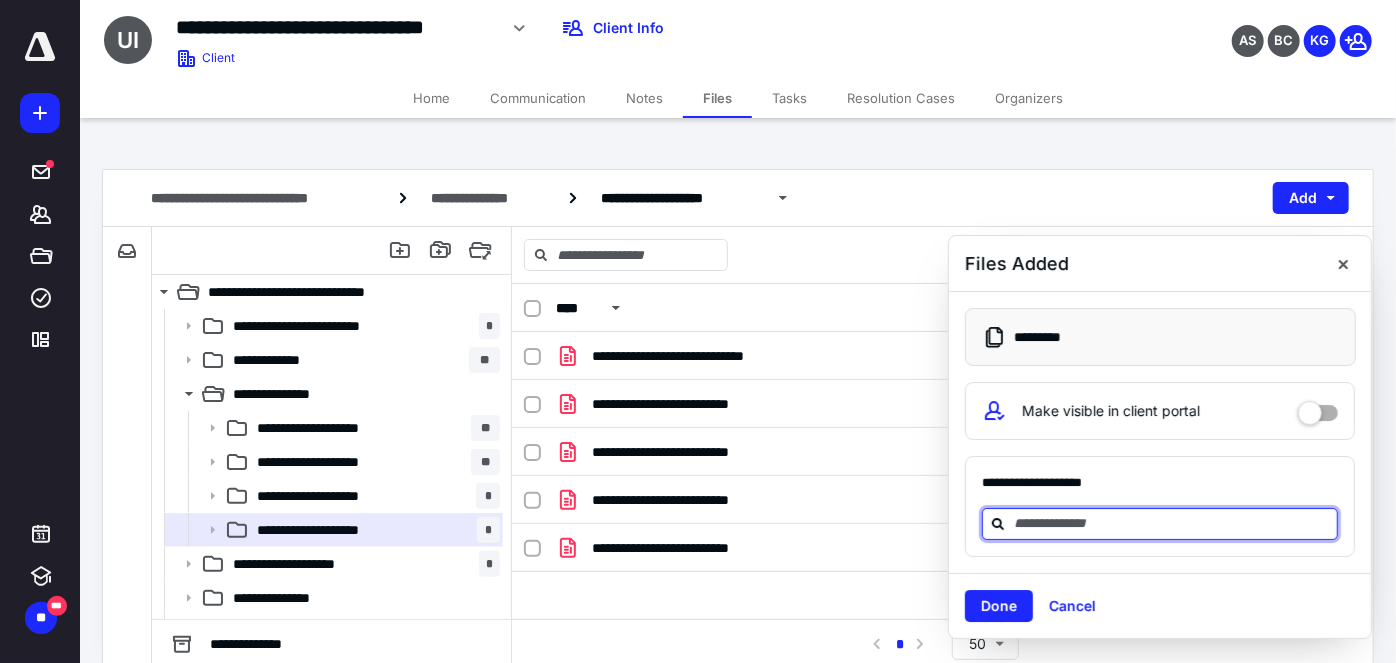 click at bounding box center (1172, 523) 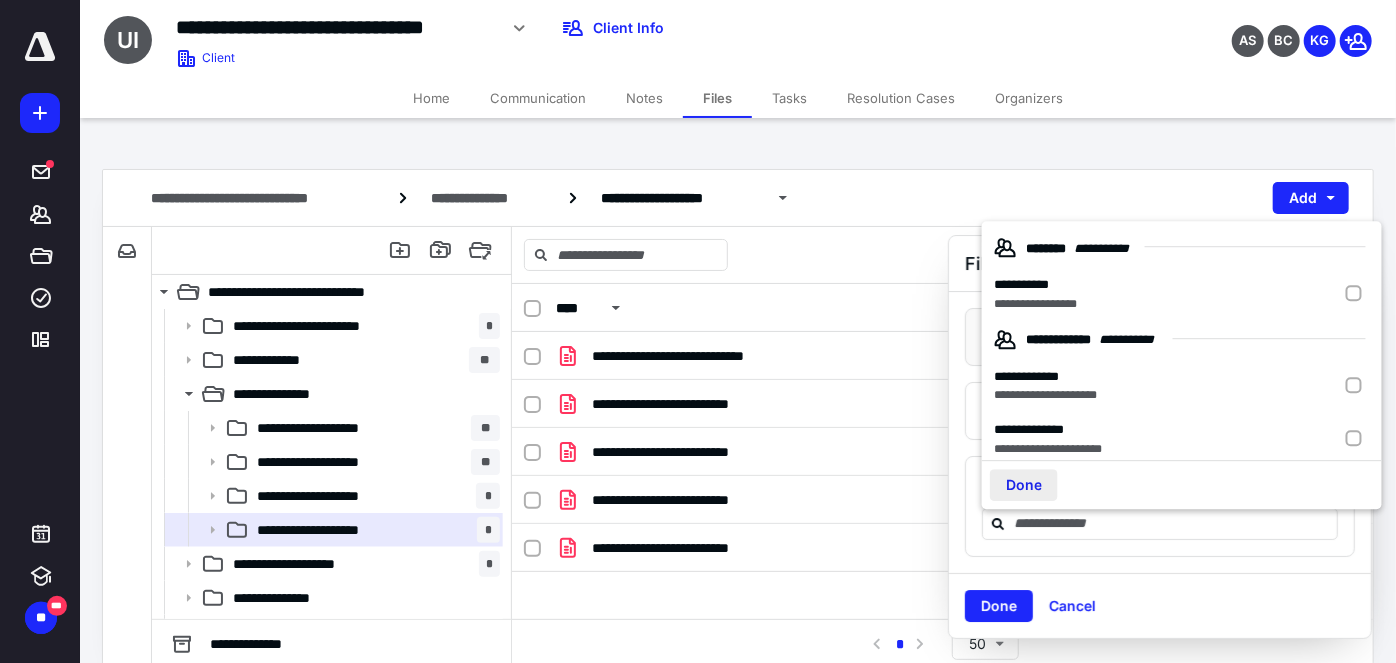 click on "Done" at bounding box center (1024, 486) 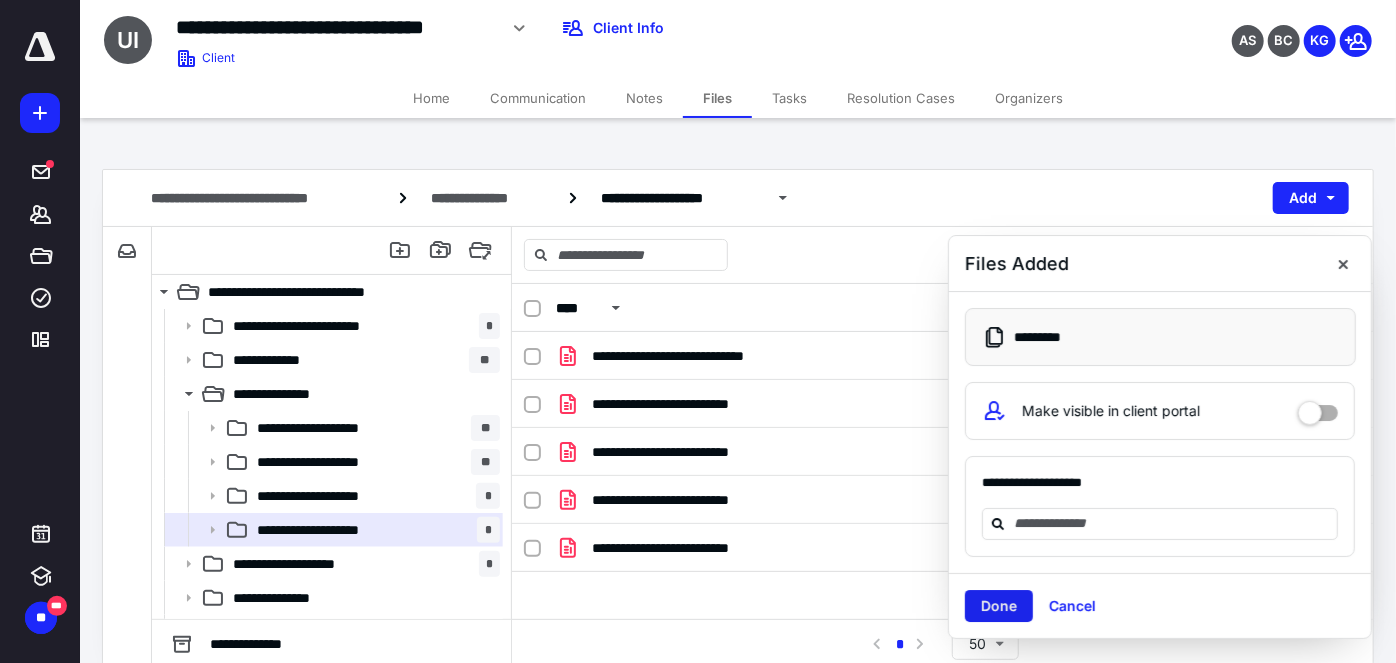 click on "Done" at bounding box center (999, 606) 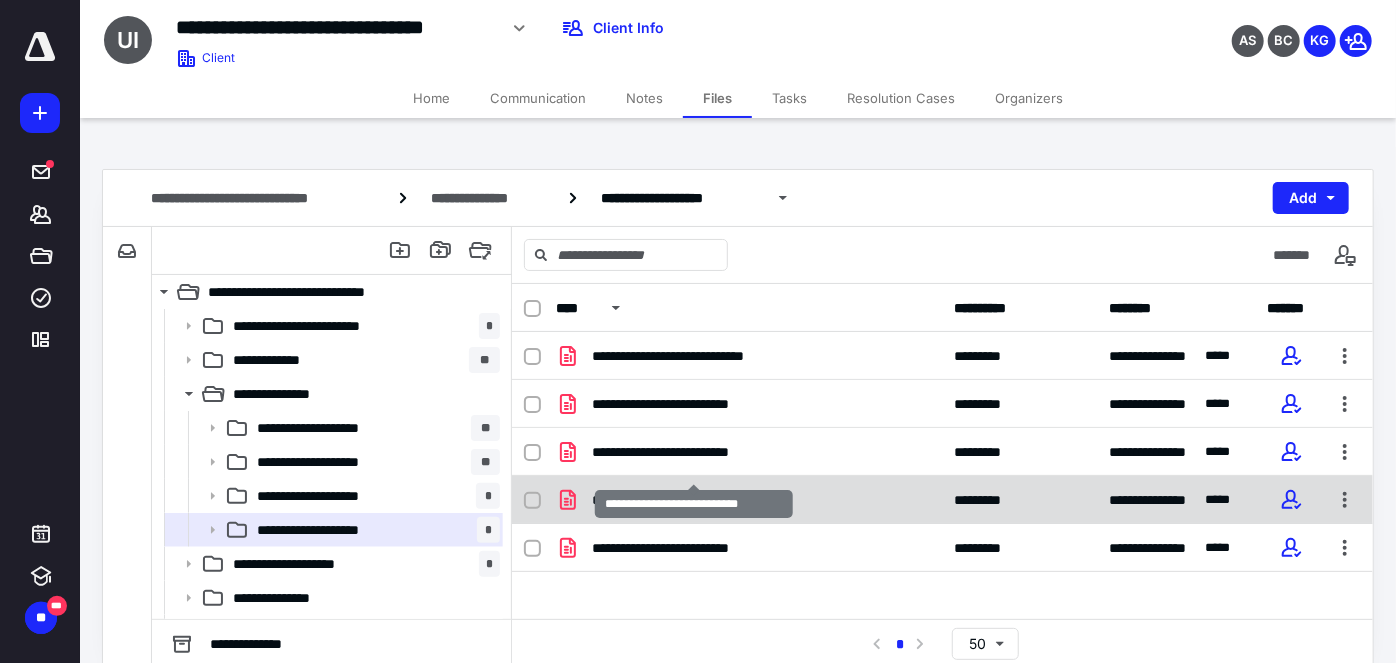 click on "**********" at bounding box center (695, 500) 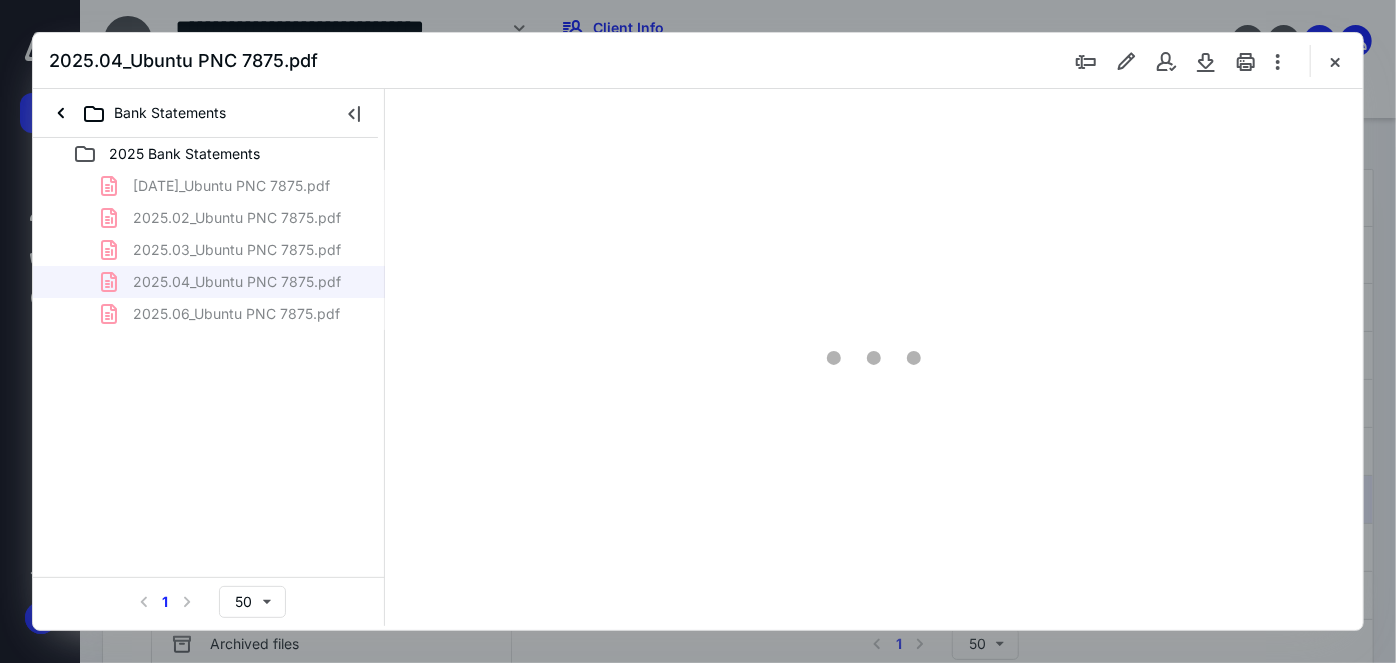 scroll, scrollTop: 0, scrollLeft: 0, axis: both 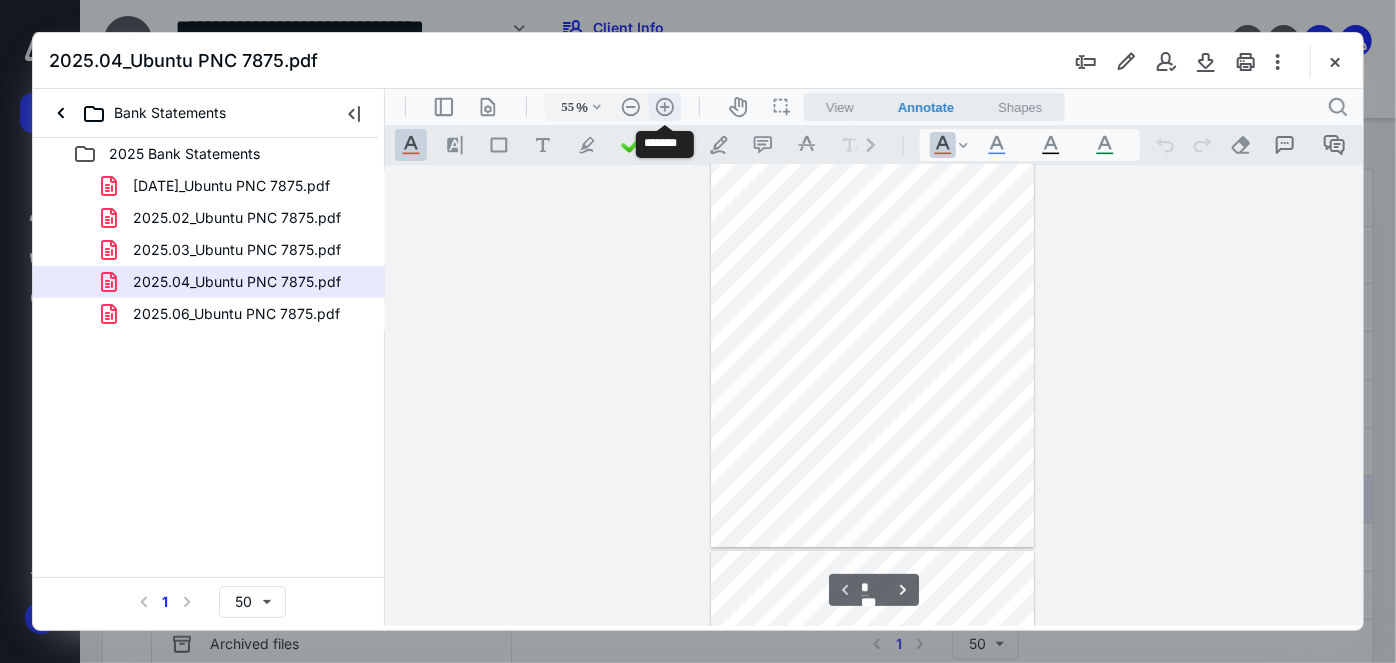 click on ".cls-1{fill:#abb0c4;} icon - header - zoom - in - line" at bounding box center [664, 106] 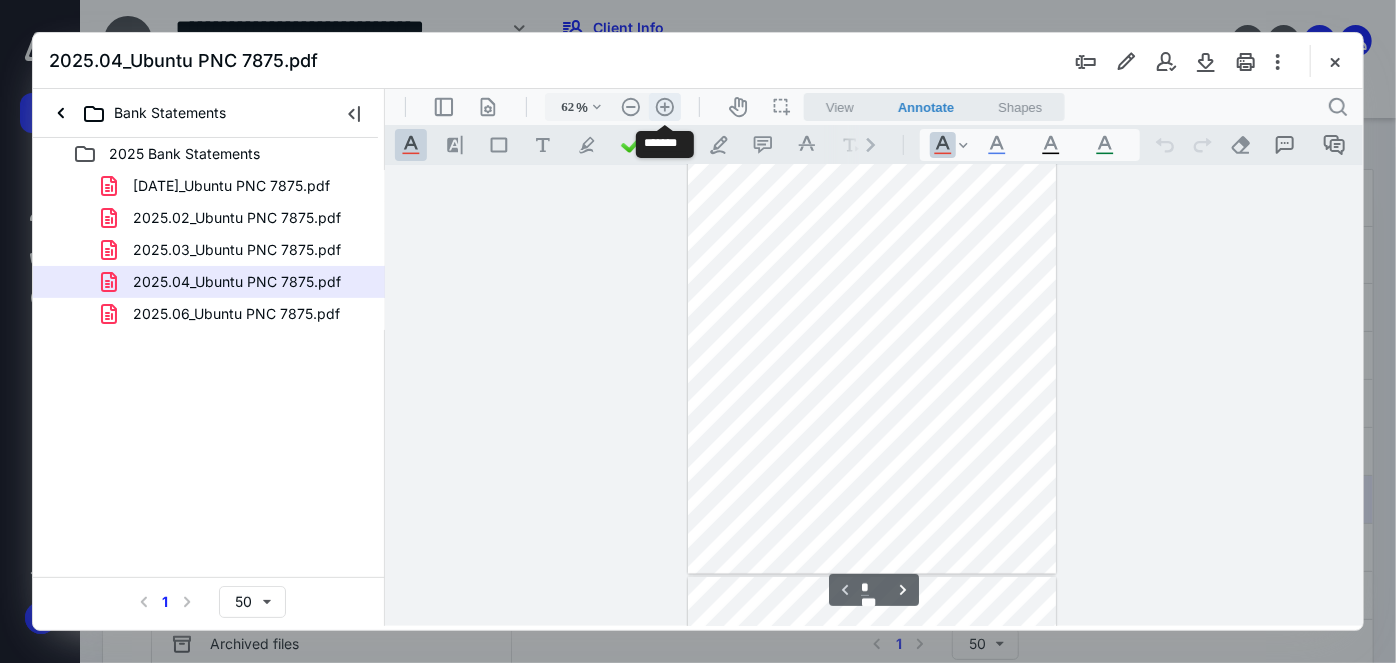 click on ".cls-1{fill:#abb0c4;} icon - header - zoom - in - line" at bounding box center [664, 106] 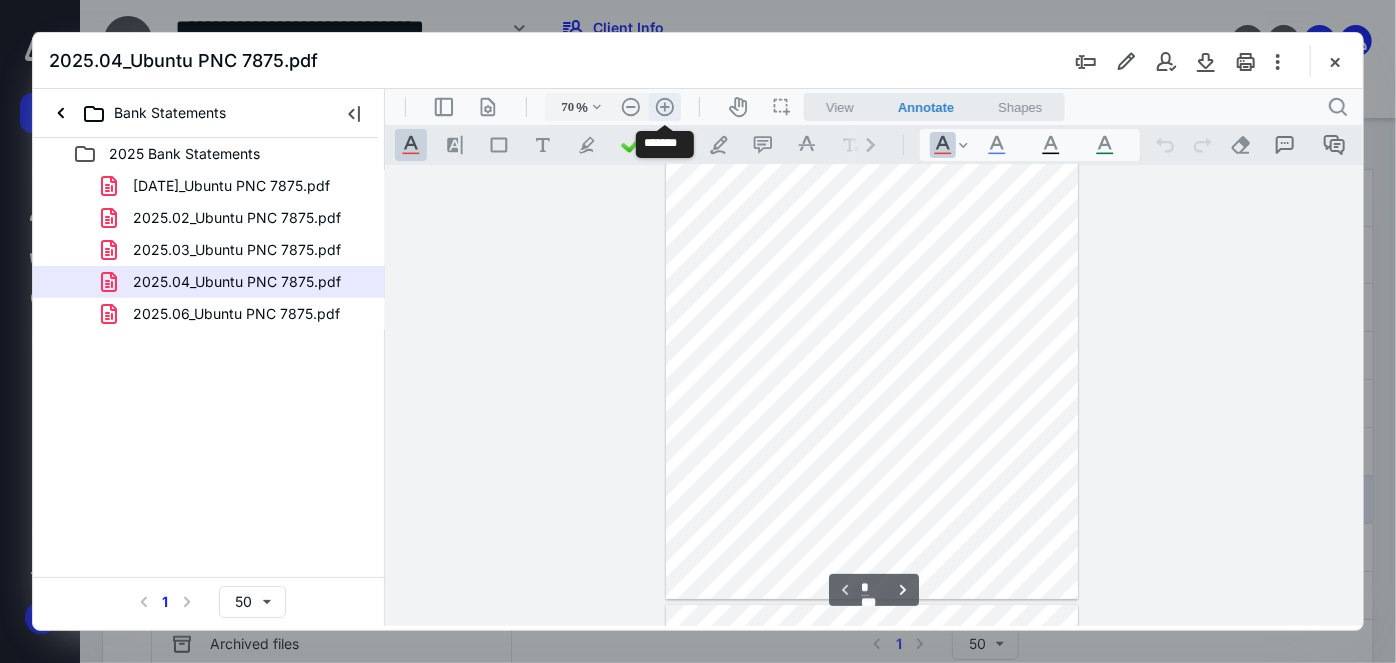 click on ".cls-1{fill:#abb0c4;} icon - header - zoom - in - line" at bounding box center (664, 106) 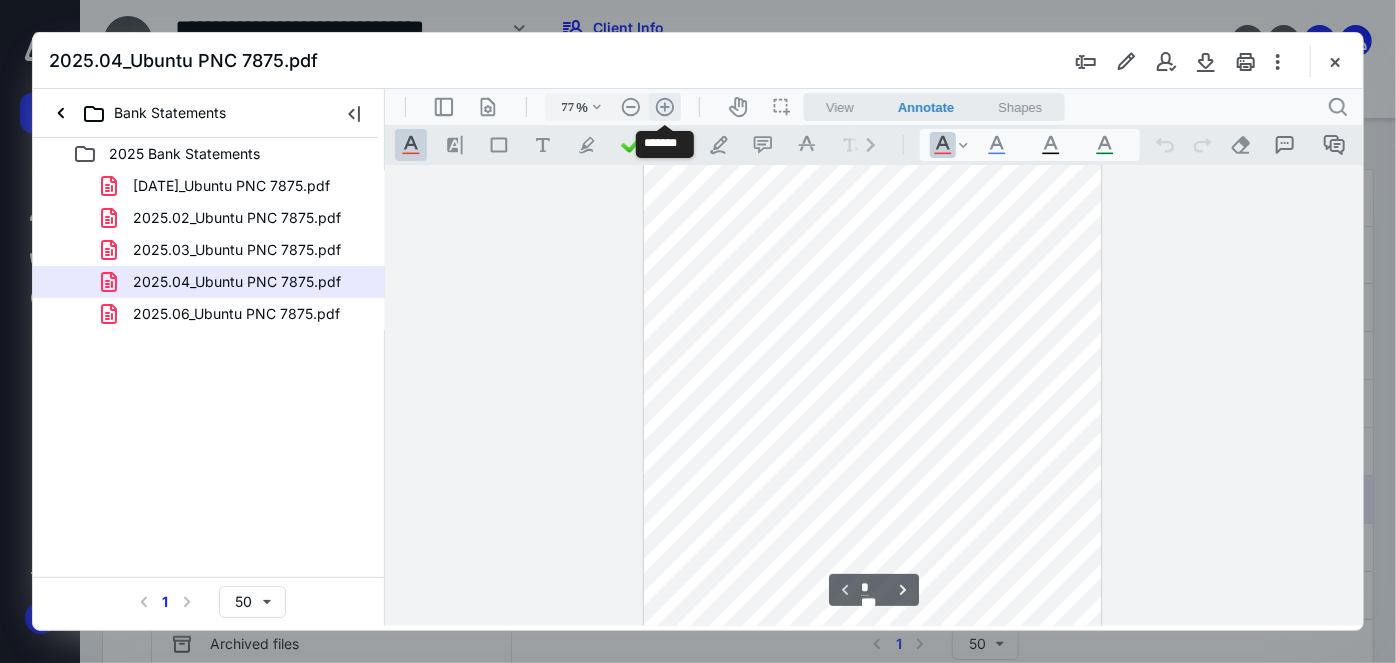 click on ".cls-1{fill:#abb0c4;} icon - header - zoom - in - line" at bounding box center [664, 106] 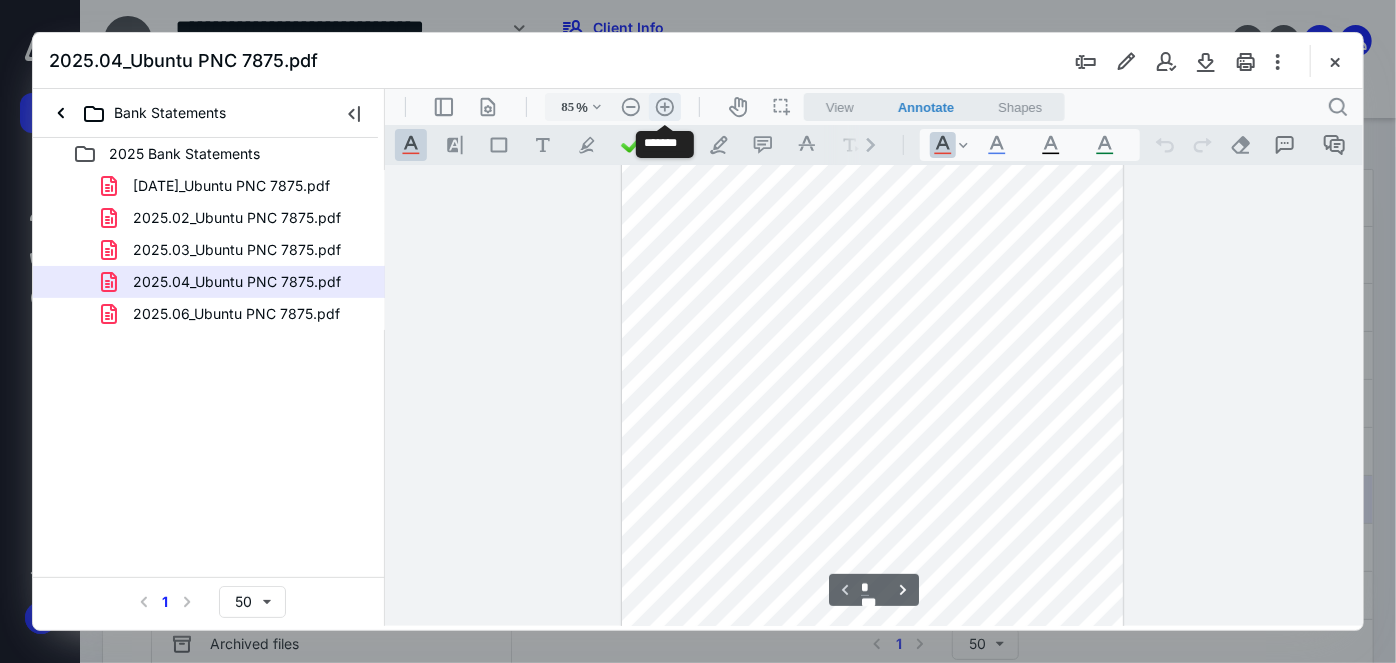 click on ".cls-1{fill:#abb0c4;} icon - header - zoom - in - line" at bounding box center (664, 106) 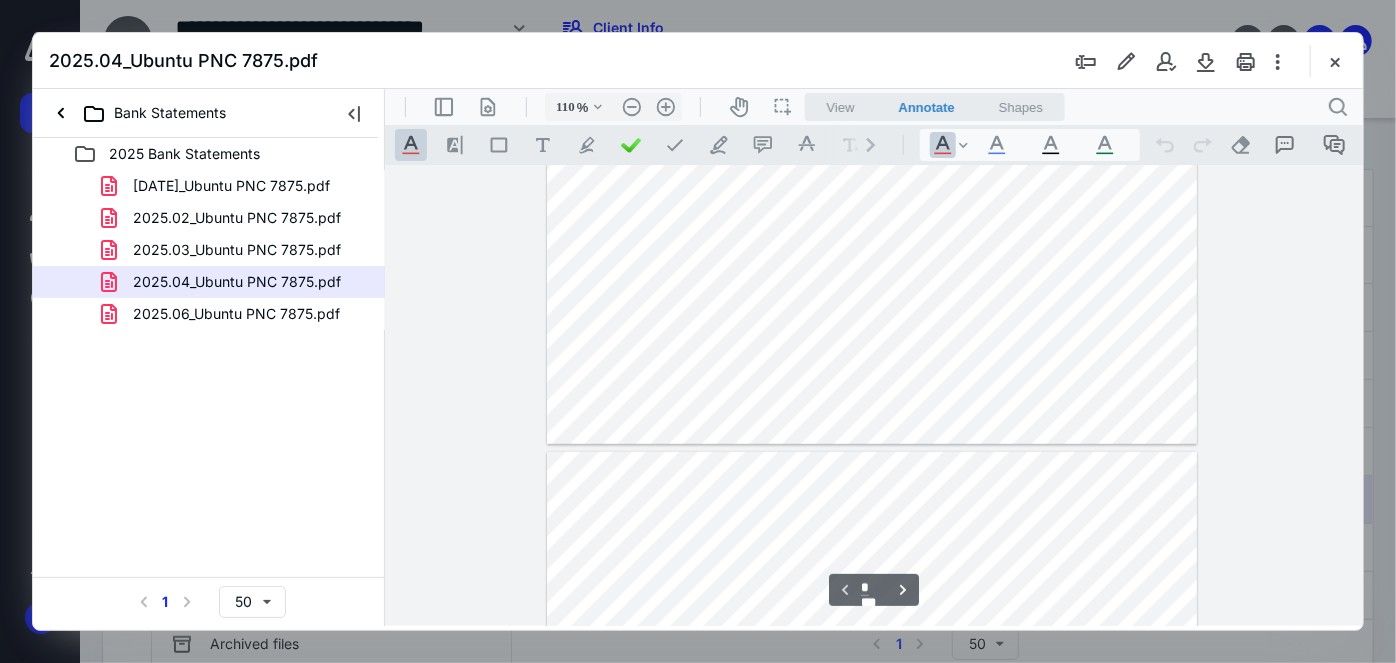 type on "*" 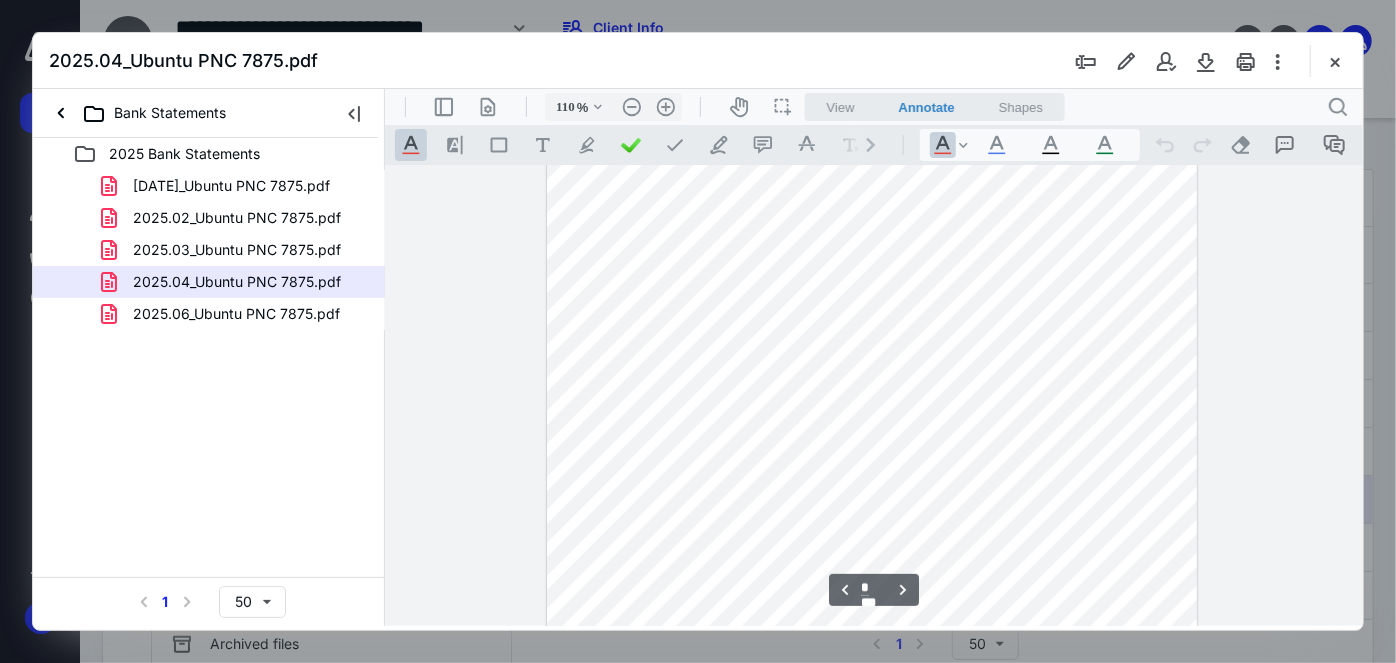 scroll, scrollTop: 1267, scrollLeft: 0, axis: vertical 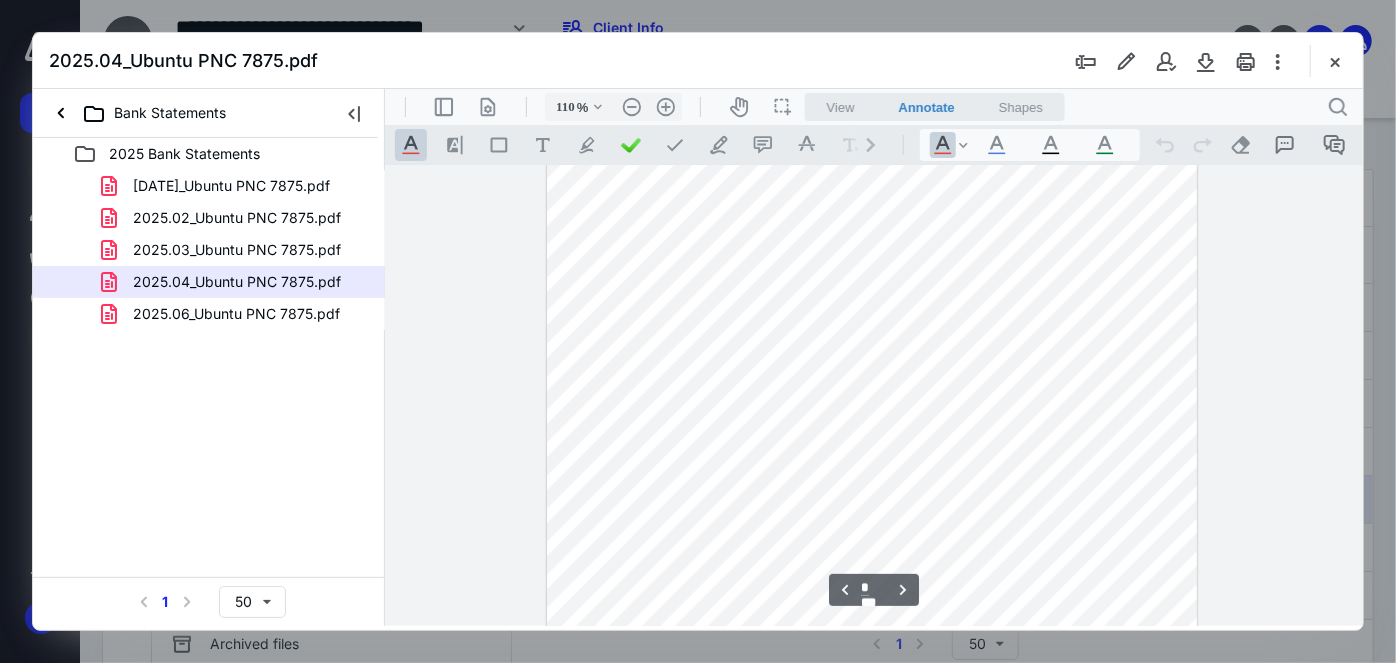 click on "View" at bounding box center [840, 106] 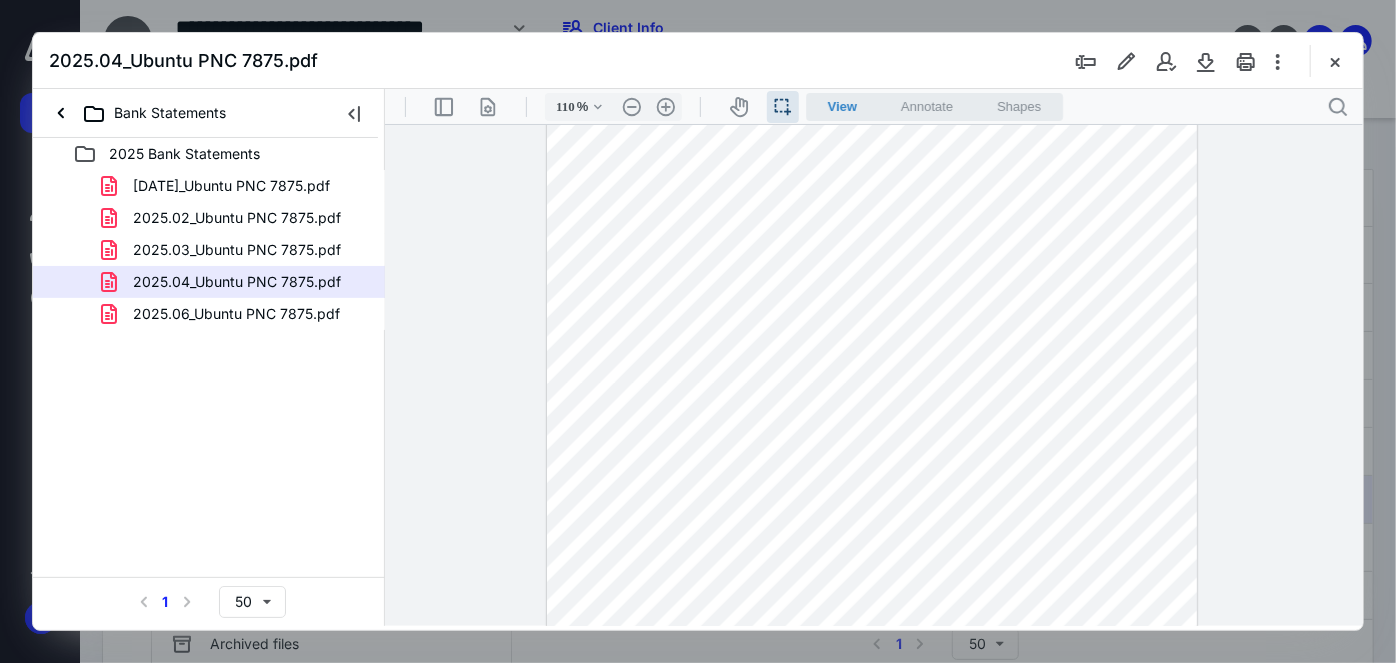 drag, startPoint x: 1017, startPoint y: 299, endPoint x: 1076, endPoint y: 301, distance: 59.03389 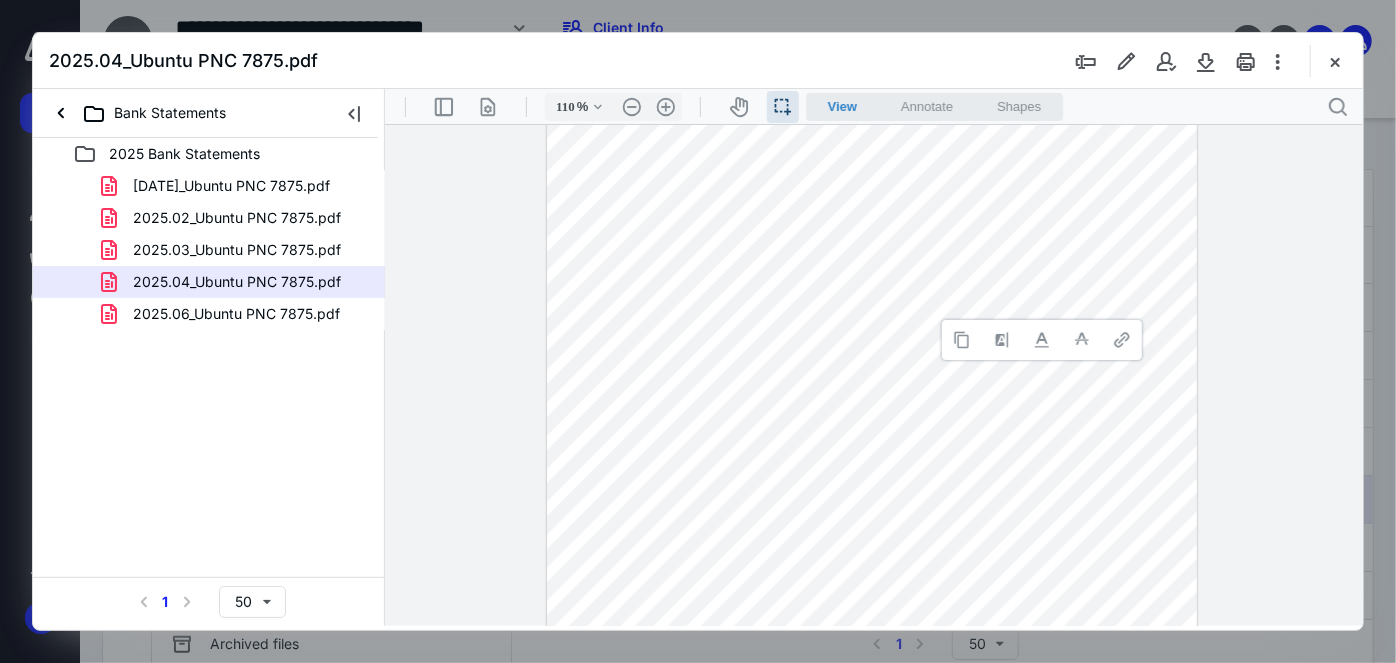 type 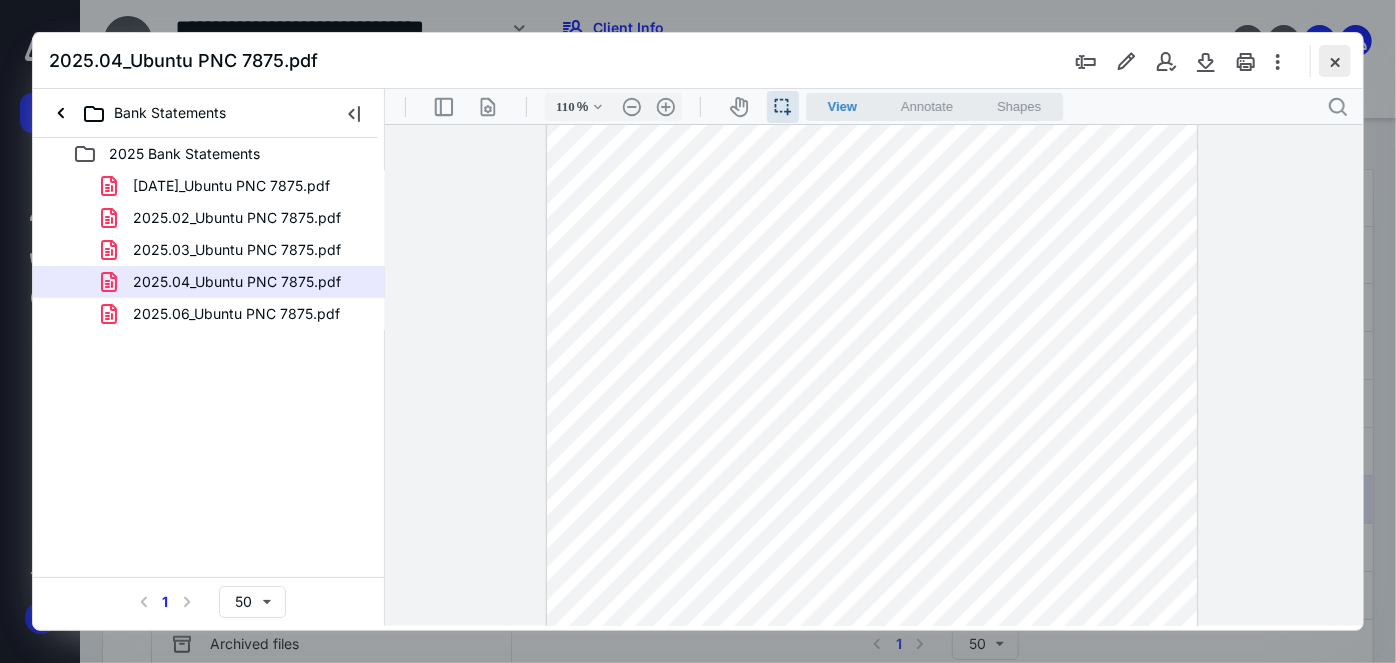 click at bounding box center [1335, 61] 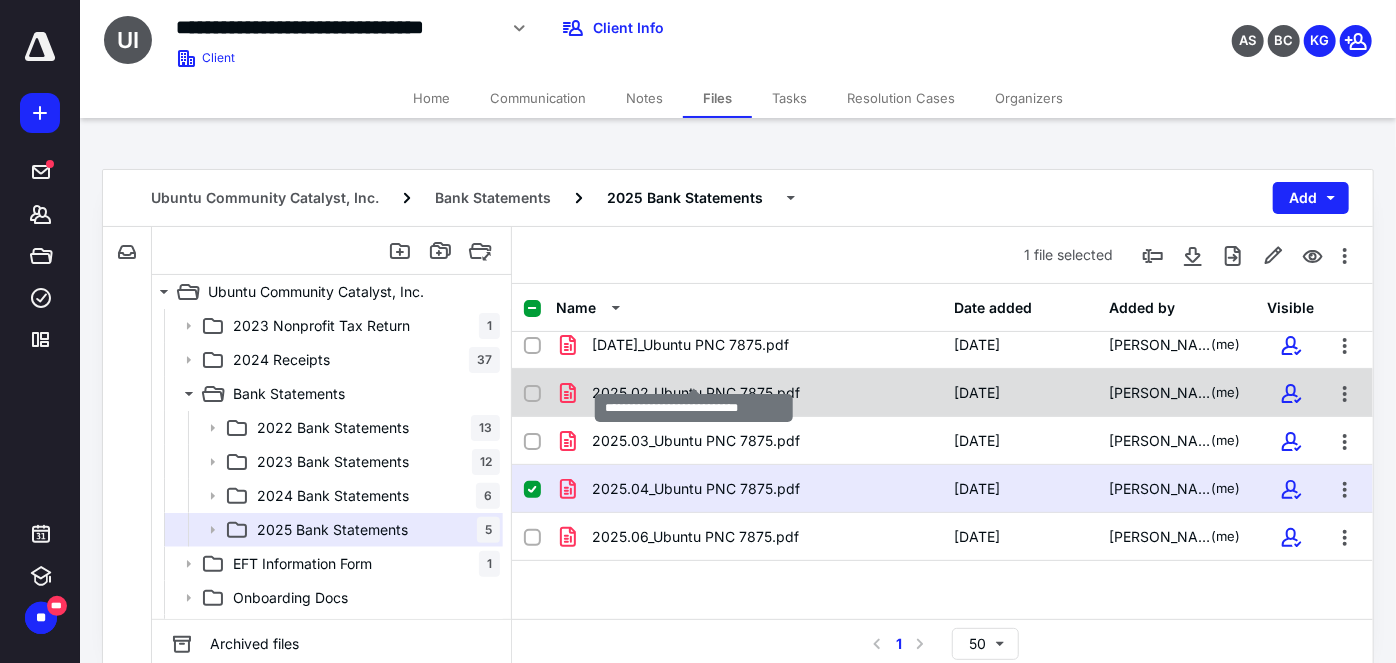 scroll, scrollTop: 0, scrollLeft: 0, axis: both 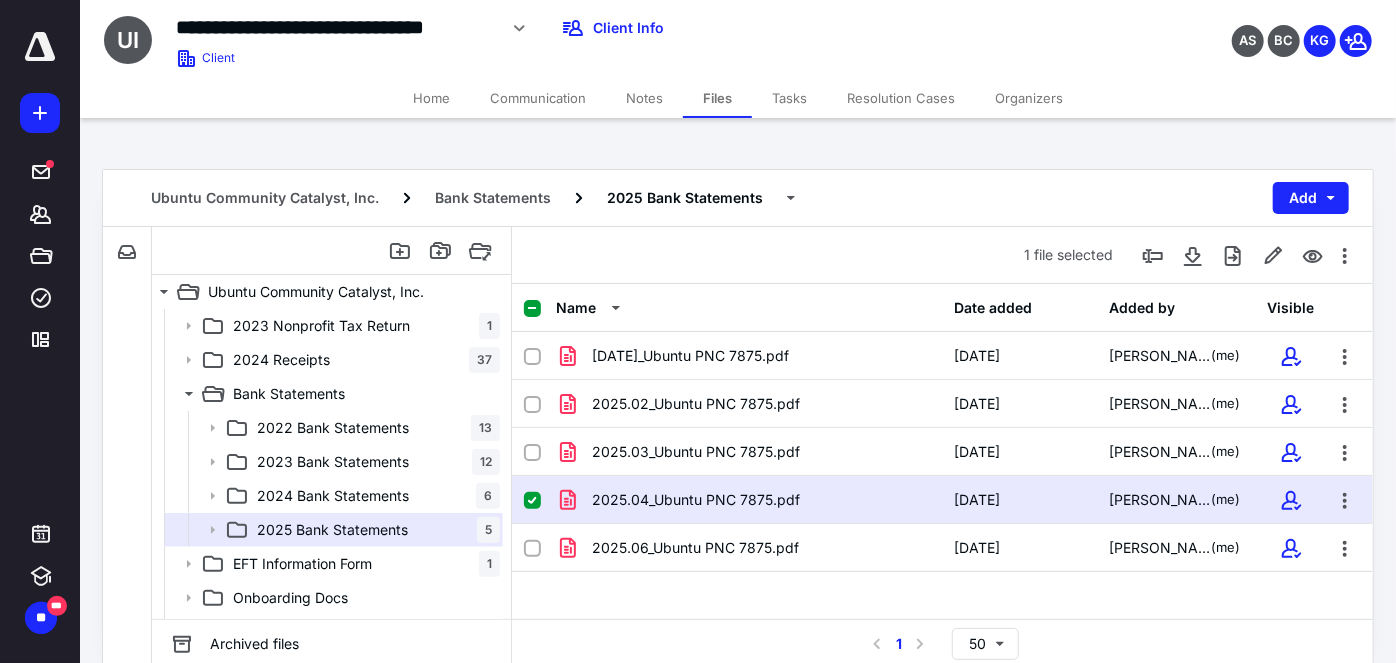 click on "Ubuntu Community Catalyst, Inc. Bank Statements 2025 Bank Statements   Add" at bounding box center (738, 198) 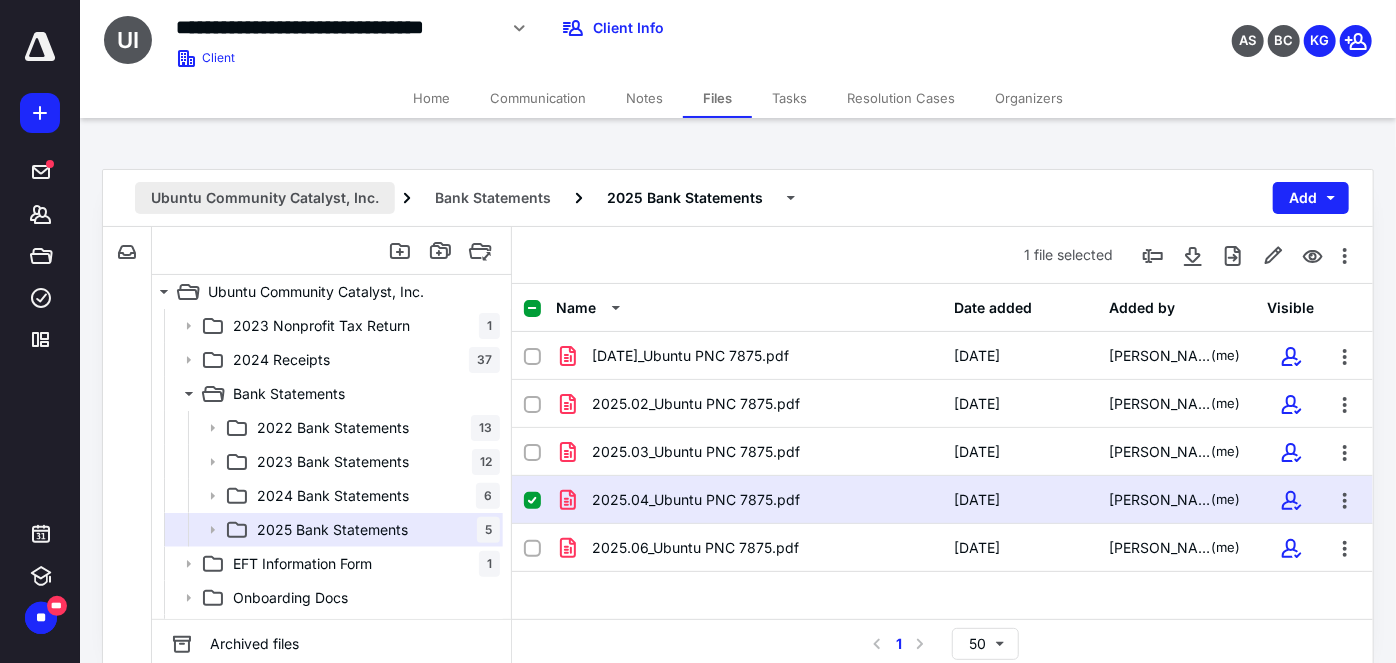 click on "Ubuntu Community Catalyst, Inc." at bounding box center [265, 198] 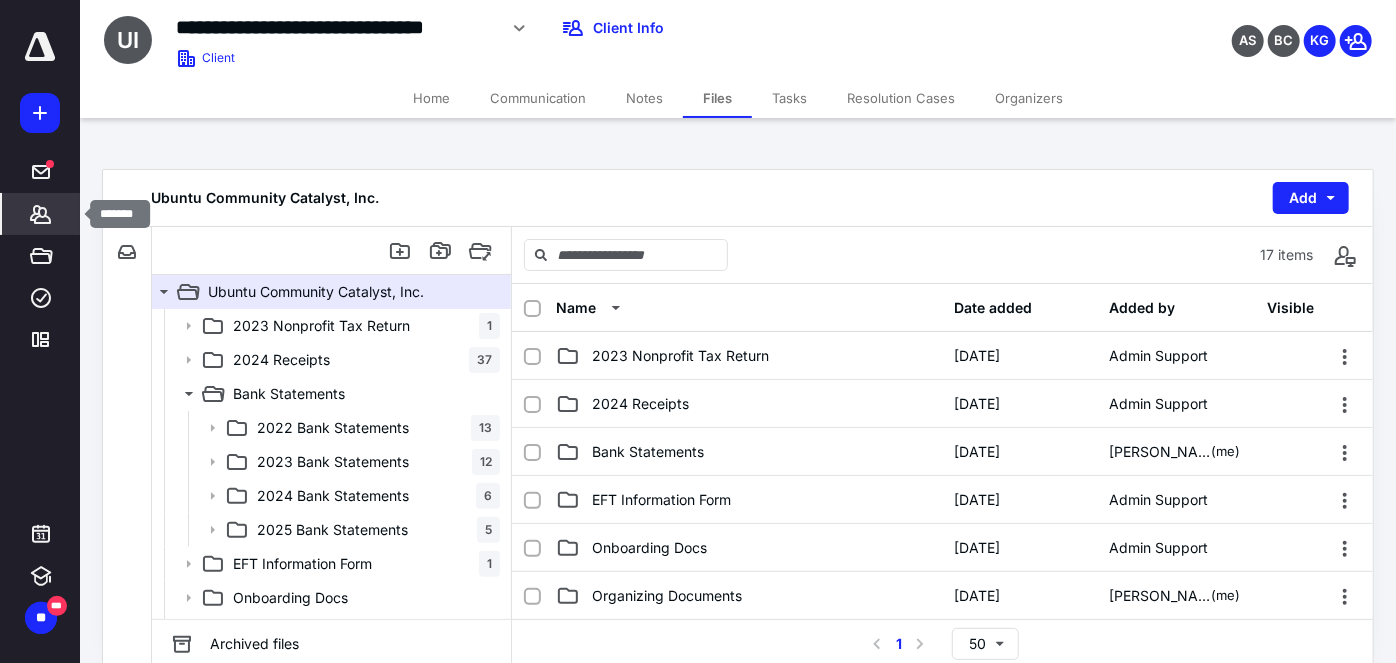click 